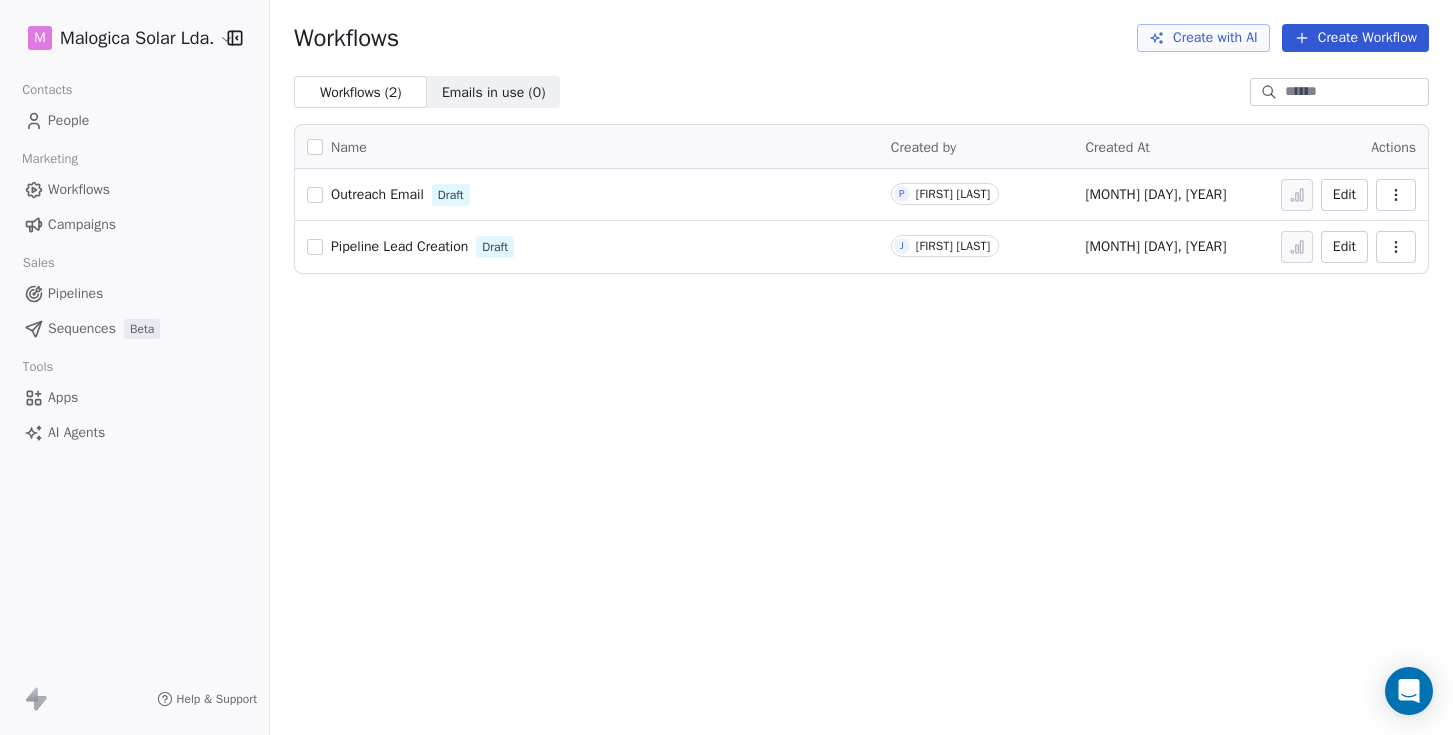 scroll, scrollTop: 0, scrollLeft: 0, axis: both 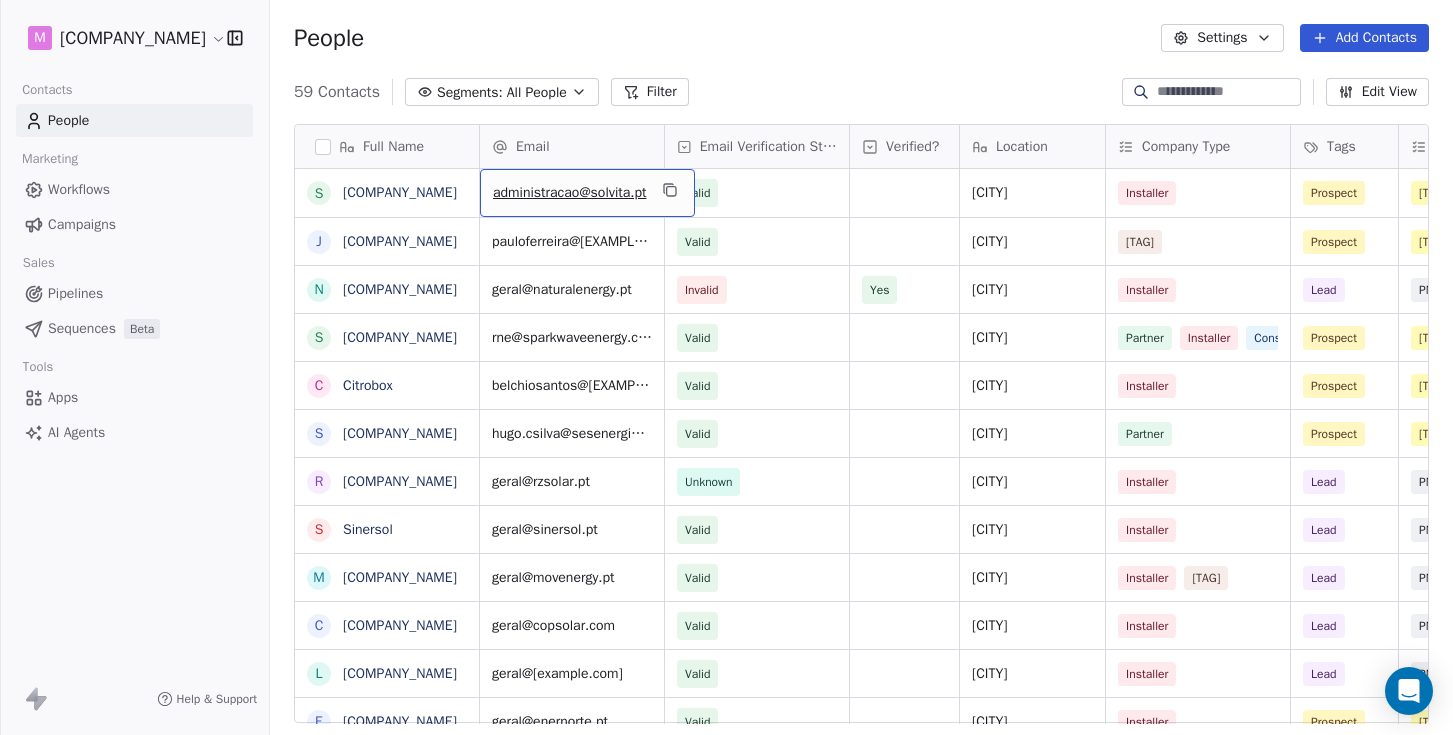 click on "administracao@solvita.pt" at bounding box center (569, 193) 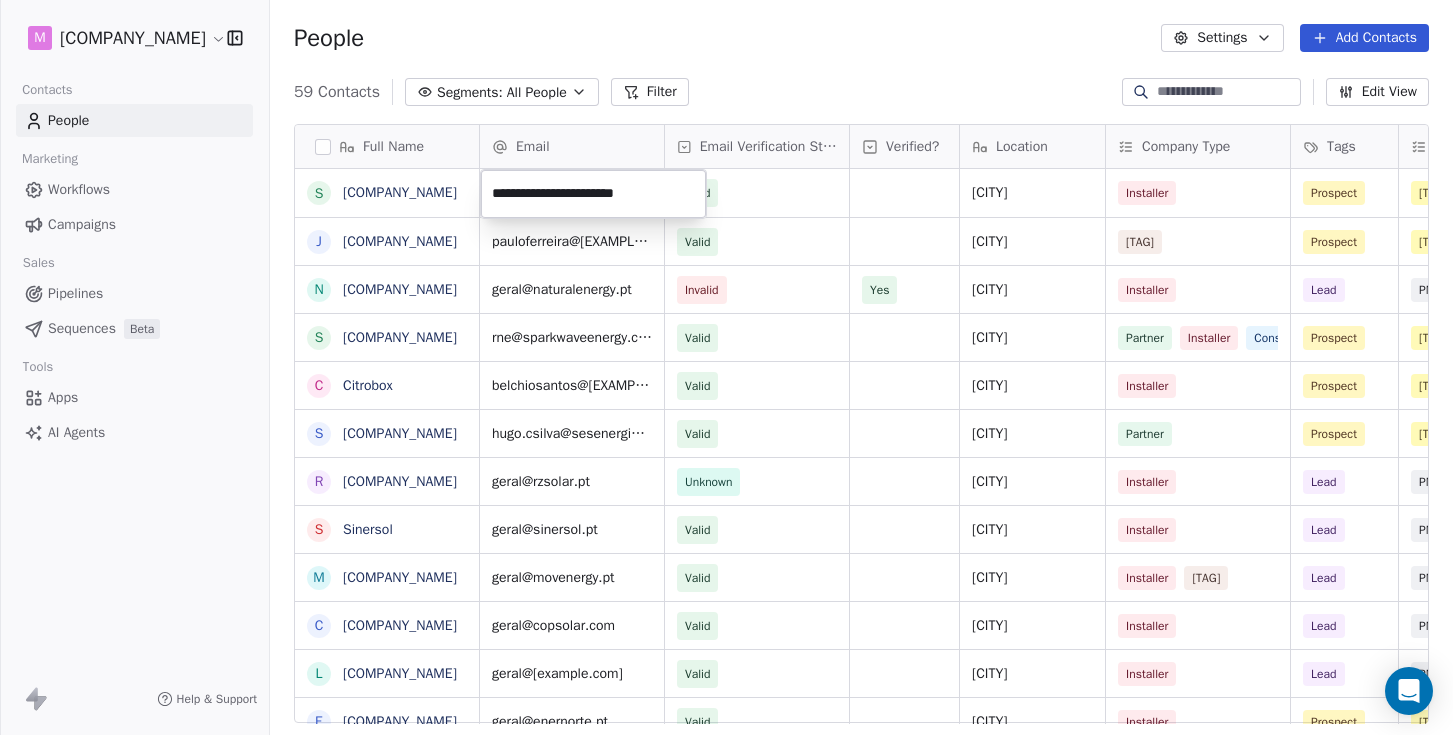 click on "**********" at bounding box center (593, 194) 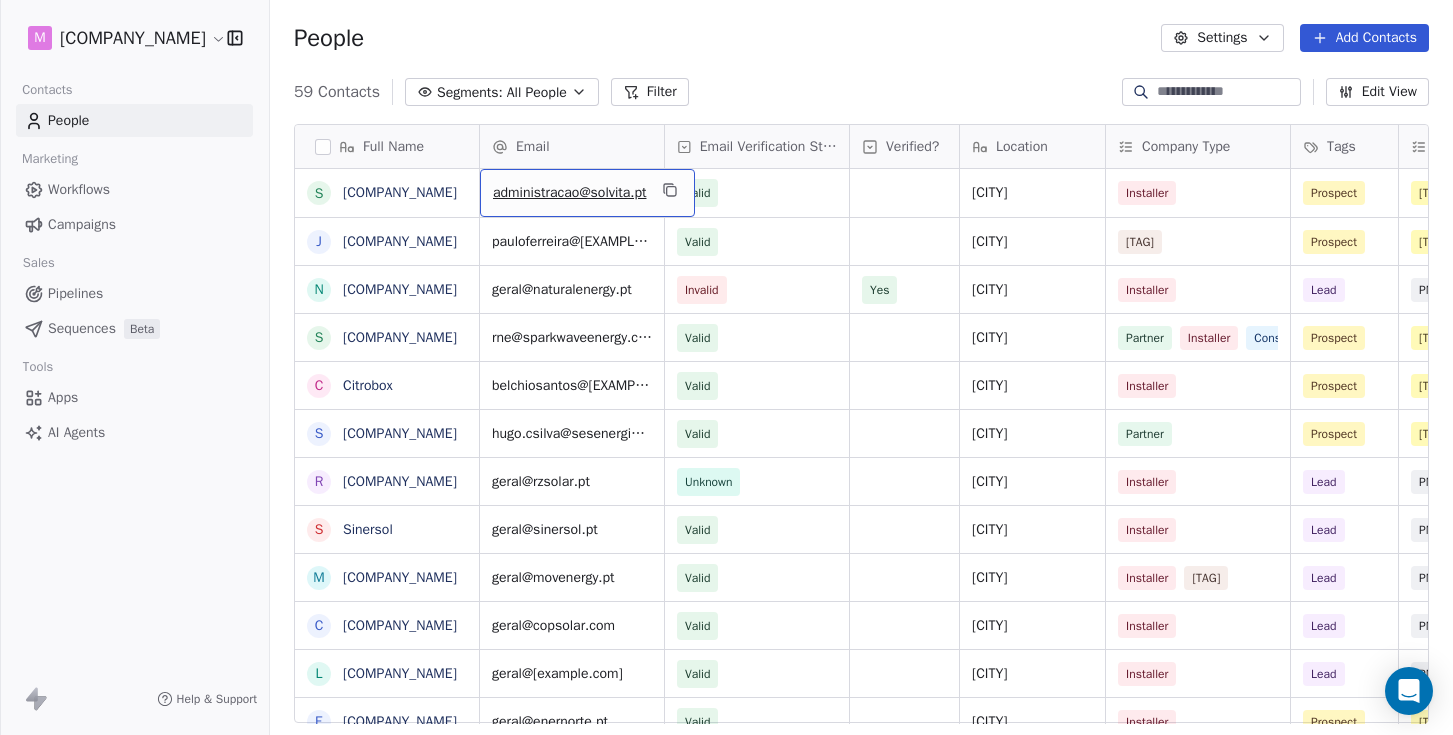 click on "administracao@solvita.pt" at bounding box center (569, 193) 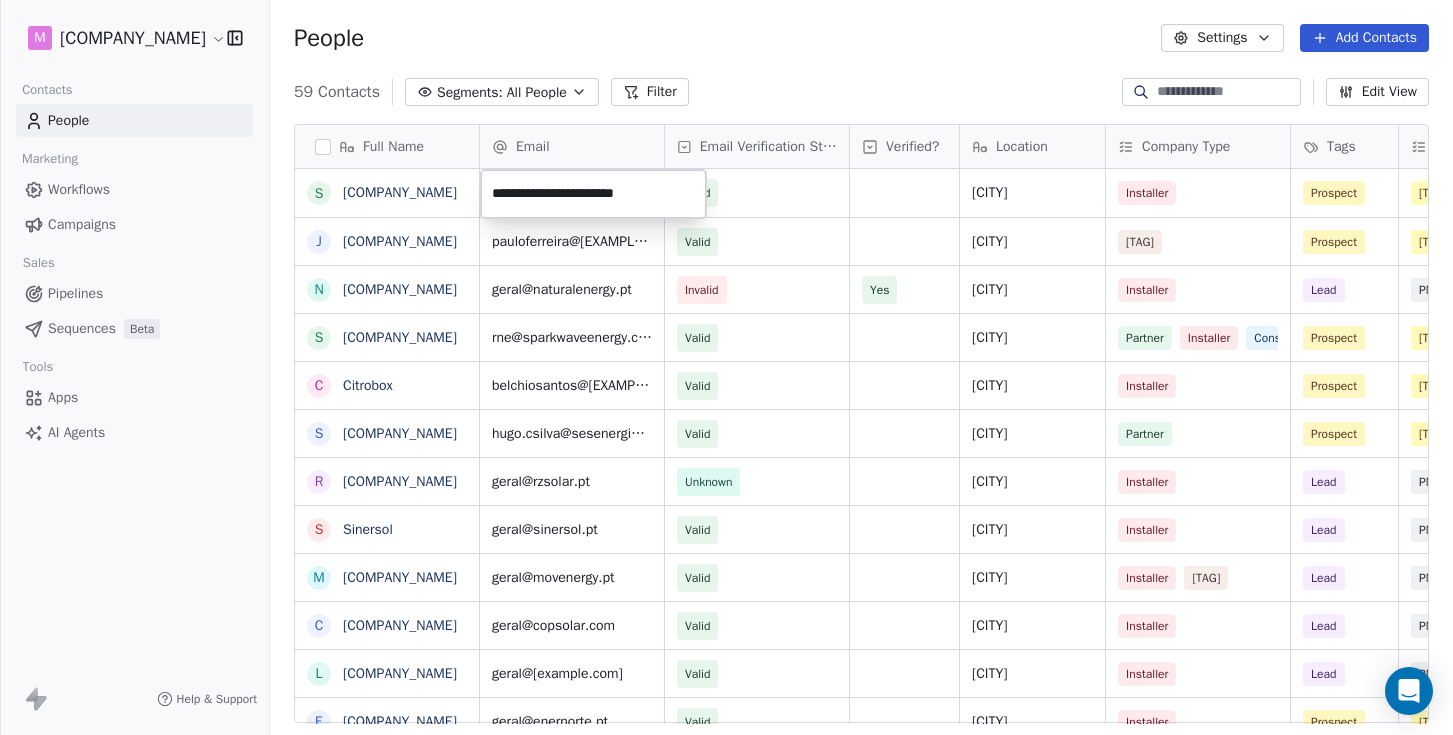 click on "**********" at bounding box center [593, 194] 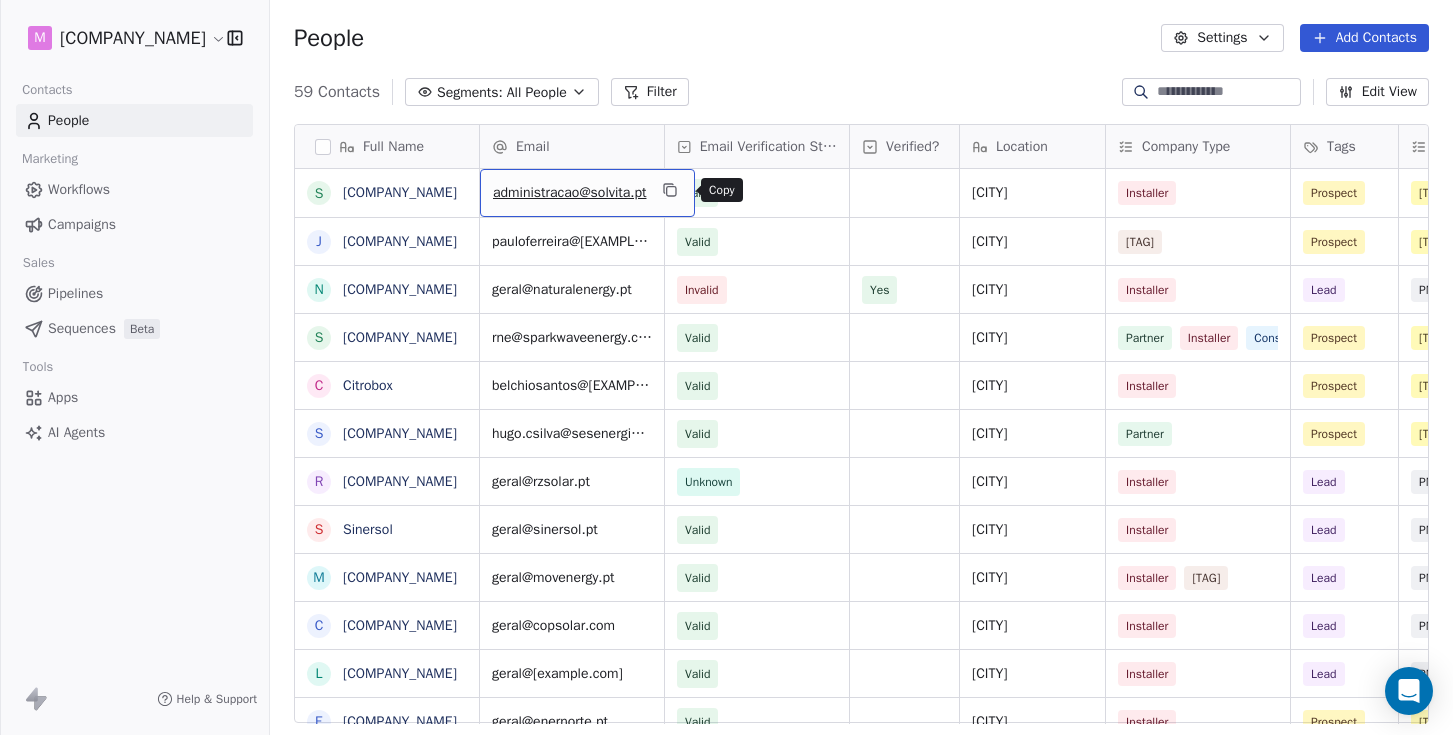 click 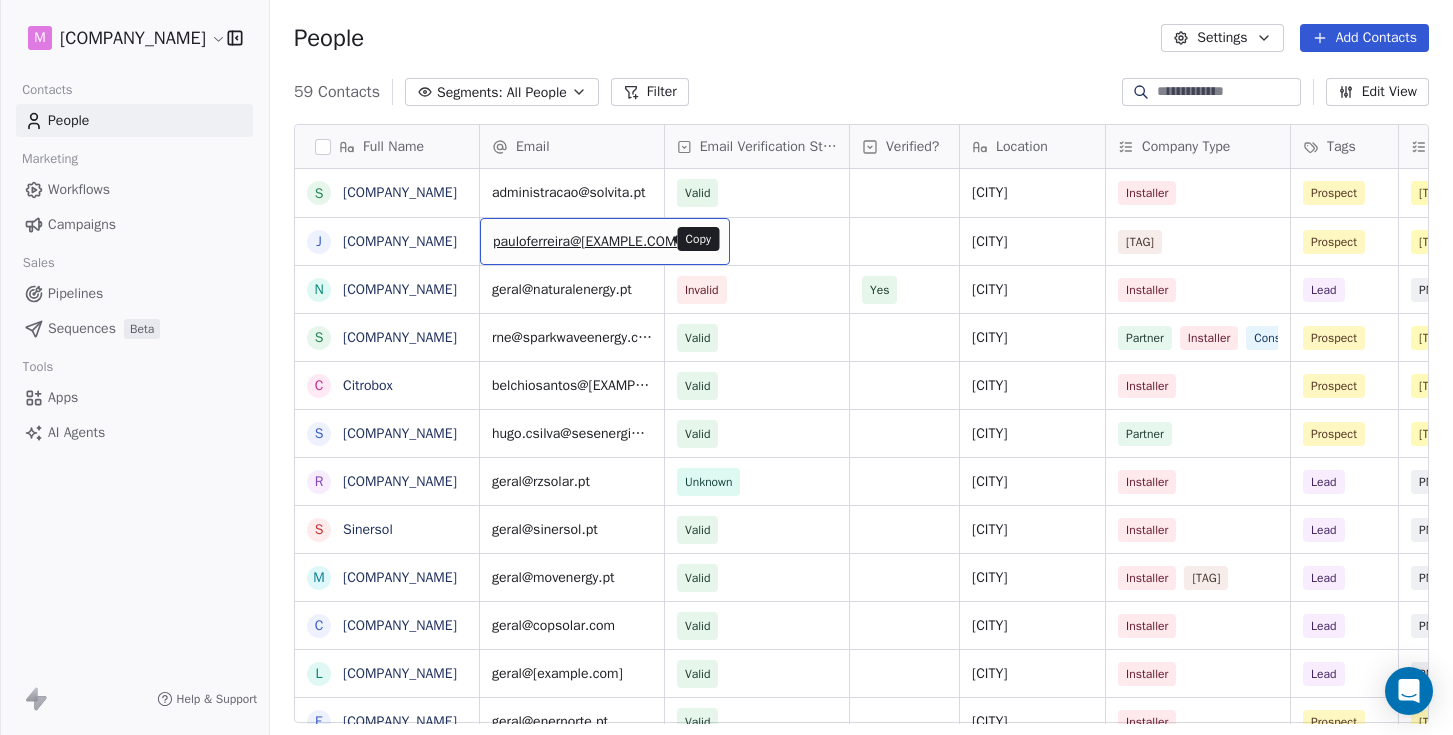 click 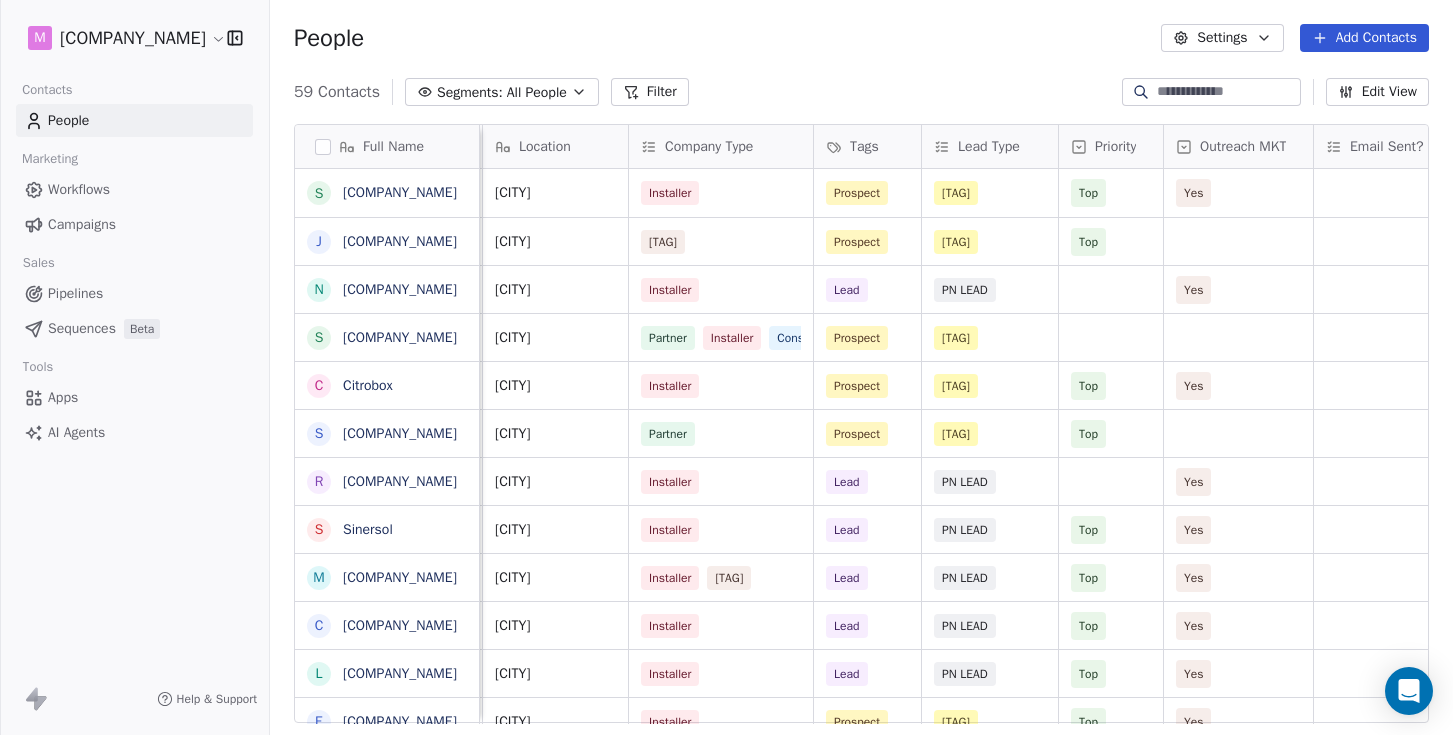 scroll, scrollTop: 0, scrollLeft: 781, axis: horizontal 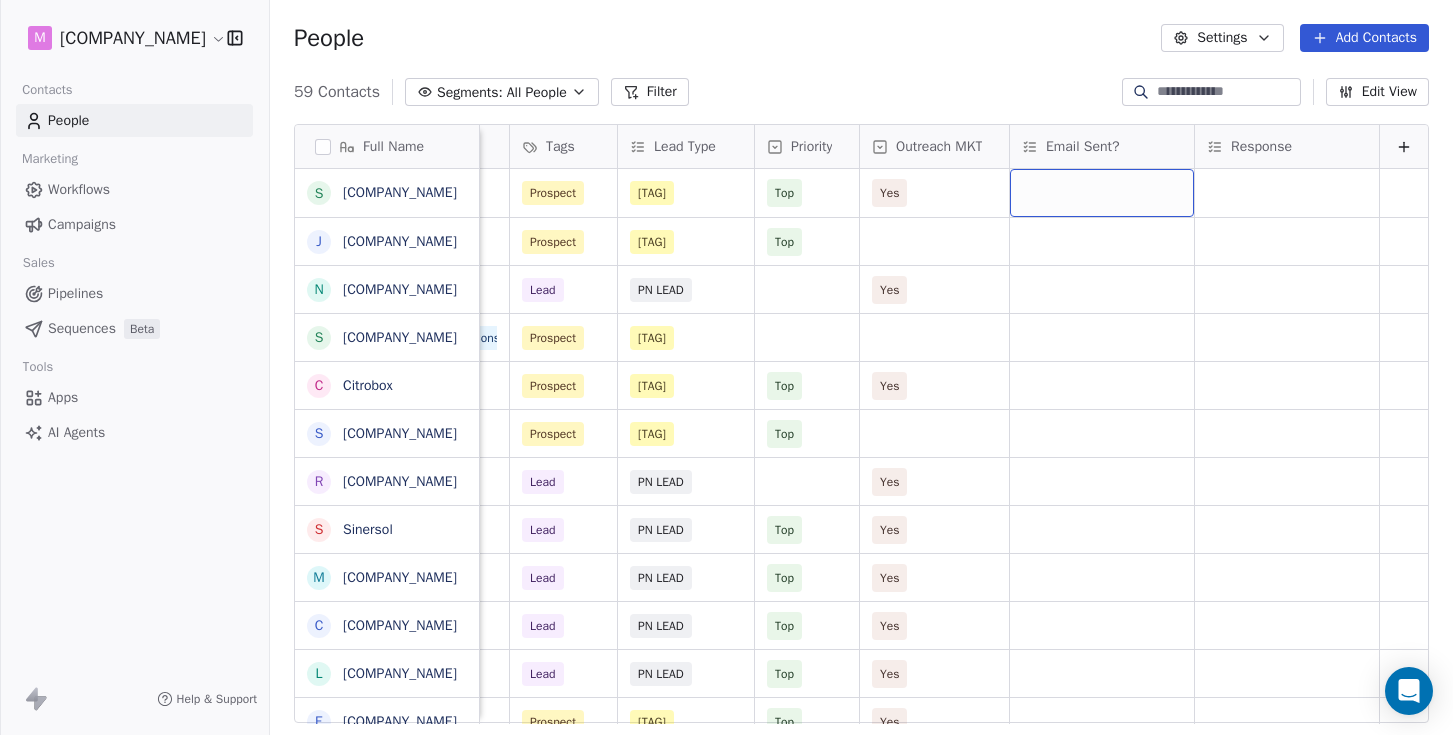 click at bounding box center [1102, 193] 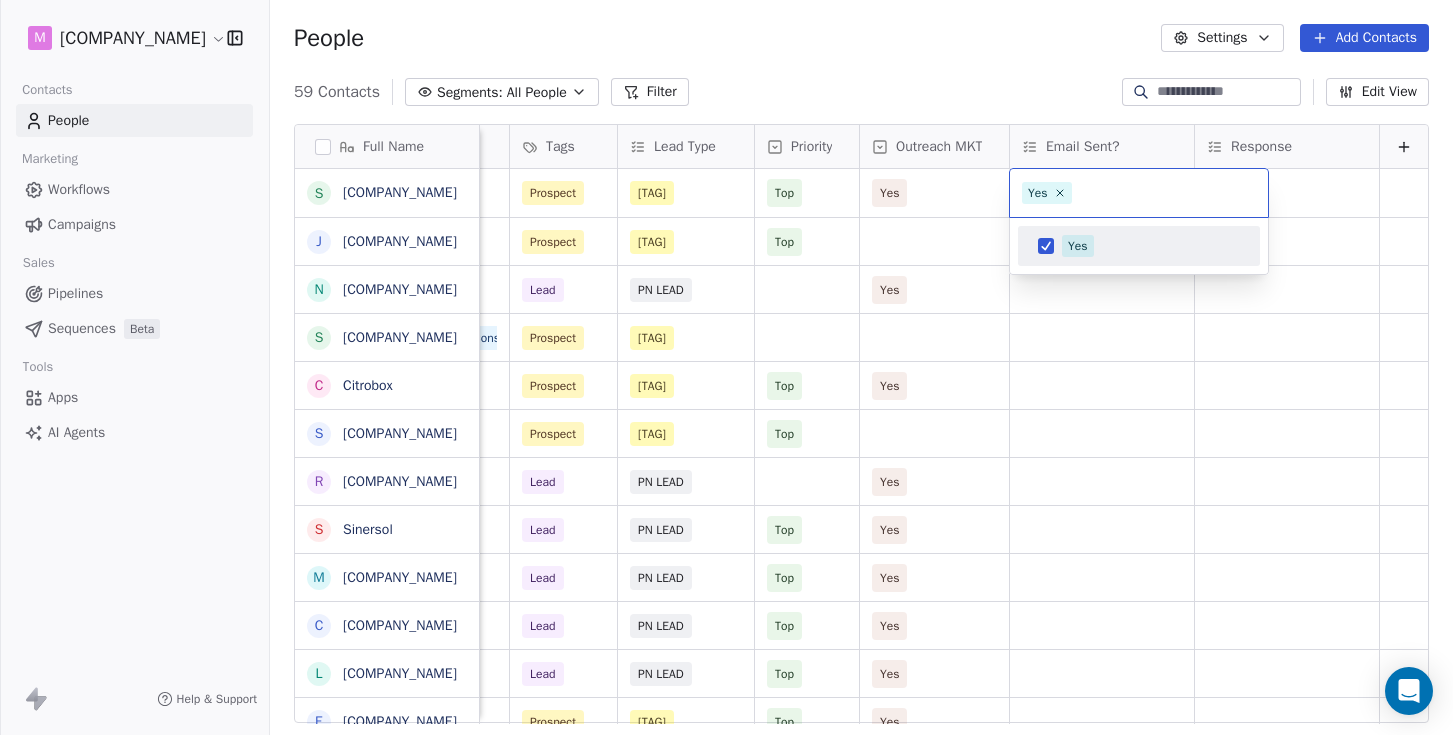 click on "[COMPANY_NAME] Contacts People Marketing Workflows Campaigns Sales Pipelines Sequences Beta Tools Apps AI Agents Help & Support People Settings Add Contacts 59 Contacts Segments: All People Filter Edit View Tag Add to Sequence Export Full Name S Solvita J JMM Gonçalves N Natural Energy S Spark Wave Energy C Citrobox S SES Energia R RZ Solar S Sinersol M Move Energy C COP Solar L LUZ VERDE E ENERNORTE T Templar Luz B BricoVitor R RECSAL K KL Clima C Circuitos Energy Solutions E ECO ENERGY F FG Energy B Blue Mind E EDS - Energy Drawing System C Carlo Gavazzi Y Yahdomo B Bluerophill S SS Energy P Power SCS O Objectivo Verde S SoftProton T TEST M MAIA ENERGIA R RENOVACAPITAL C CCBS Energia Email Verification Status Verified? Location Company Type Tags Lead Type Priority Outreach MKT Email Sent? Response Valid [CITY] Installer Prospect PN Contact Top Yes Valid [CITY] Reseller Prospect PN Contact Top Invalid Yes [CITY] Installer Lead PN LEAD Yes Valid [CITY] Partner" at bounding box center (726, 367) 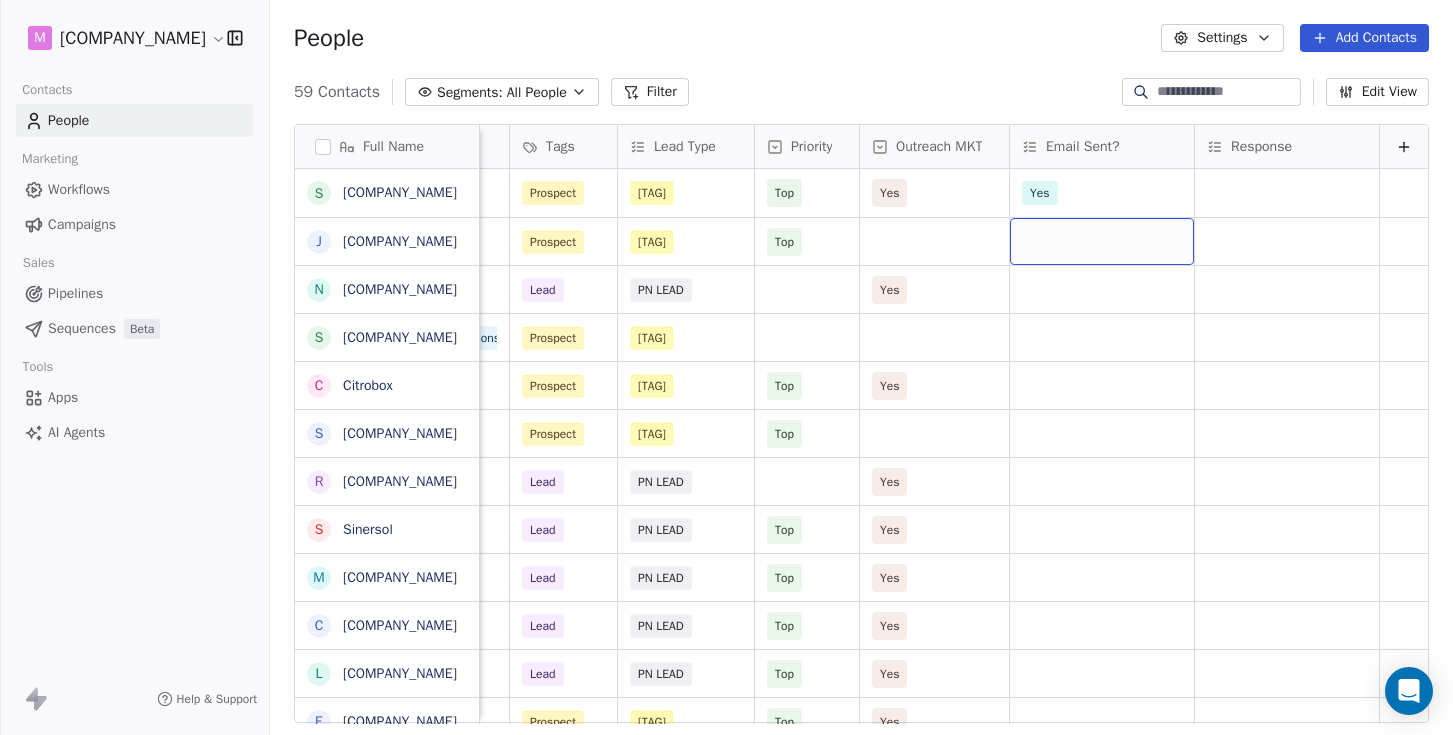 click at bounding box center (1102, 241) 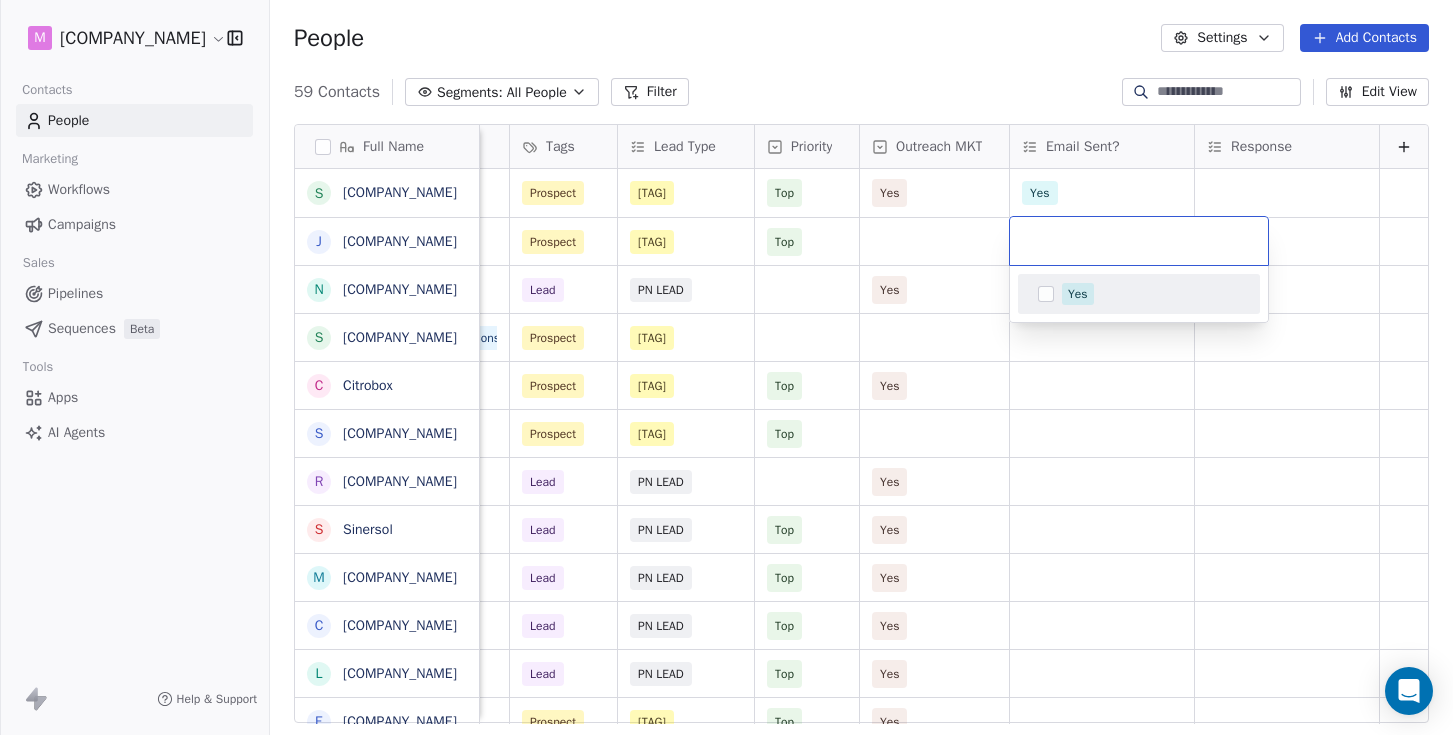 click at bounding box center [1046, 294] 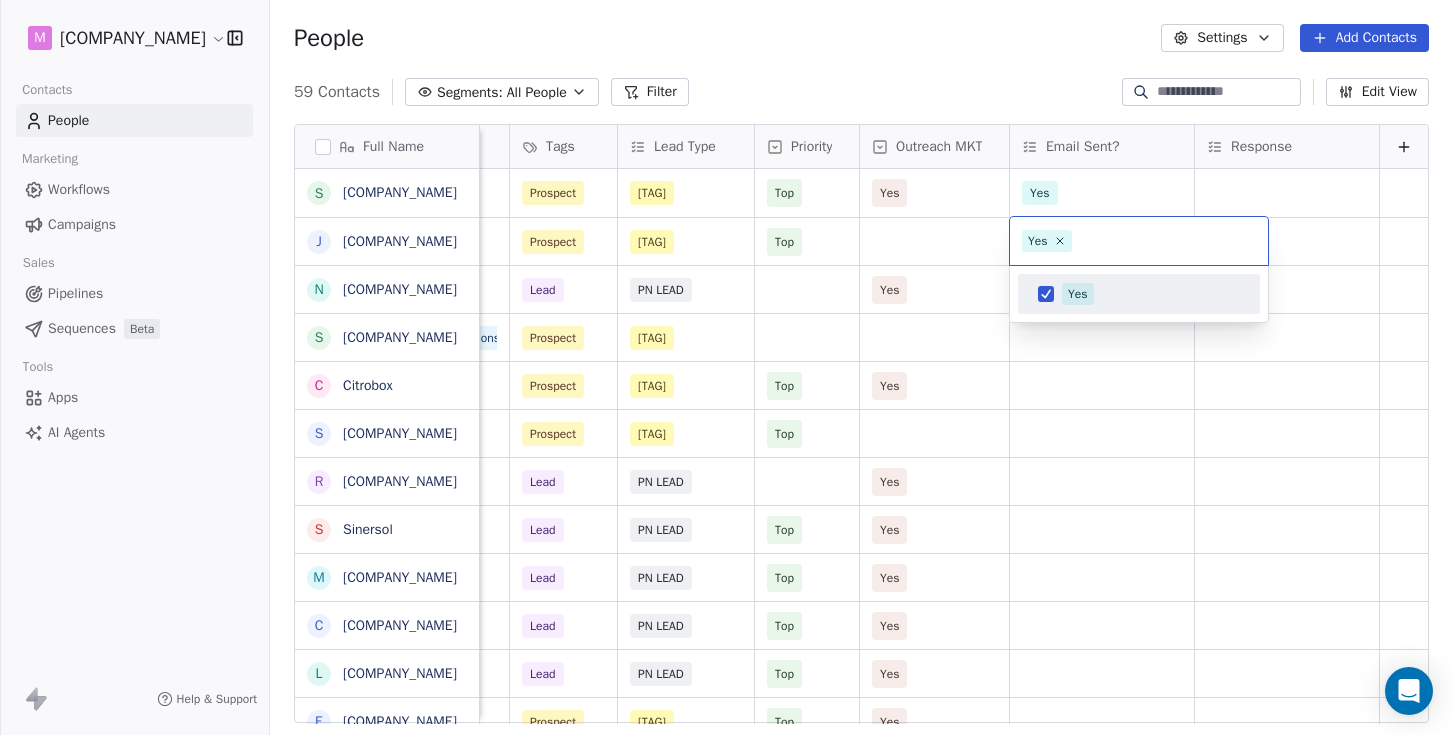 click on "[COMPANY_NAME] Contacts People Marketing Workflows Campaigns Sales Pipelines Sequences Beta Tools Apps AI Agents Help & Support People Settings Add Contacts 59 Contacts Segments: All People Filter Edit View Tag Add to Sequence Export Full Name S Solvita J JMM Gonçalves N Natural Energy S Spark Wave Energy C Citrobox S SES Energia R RZ Solar S Sinersol M Move Energy C COP Solar L LUZ VERDE E ENERNORTE T Templar Luz B BricoVitor R RECSAL K KL Clima C Circuitos Energy Solutions E ECO ENERGY F FG Energy B Blue Mind E EDS - Energy Drawing System C Carlo Gavazzi Y Yahdomo B Bluerophill S SS Energy P Power SCS O Objectivo Verde S SoftProton T TEST M MAIA ENERGIA R RENOVACAPITAL C CCBS Energia Email Verification Status Verified? Location Company Type Tags Lead Type Priority Outreach MKT Email Sent? Response Valid [CITY] Installer Prospect PN Contact Top Yes Yes Valid [CITY] Reseller Prospect PN Contact Top Yes Invalid Yes [CITY] Installer Lead PN LEAD Yes Valid [CITY] Partner Installer Top Yes Valid [CITY] Installer Prospect PN Contact Top Yes Valid [CITY] Partner Prospect PN Contact Top Yes Unknown Yes [CITY] Installer Lead PN LEAD Yes Valid [CITY] Installer Lead PN LEAD Top Yes Valid [CITY] Installer Reseller Lead PN LEAD Top Yes Valid [CITY] Installer Lead PN LEAD Top Yes Valid [CITY] Installer Lead PN LEAD Top Yes Valid [CITY] Installer Prospect PN Contact Top Yes Valid [CITY] Installer" at bounding box center [726, 367] 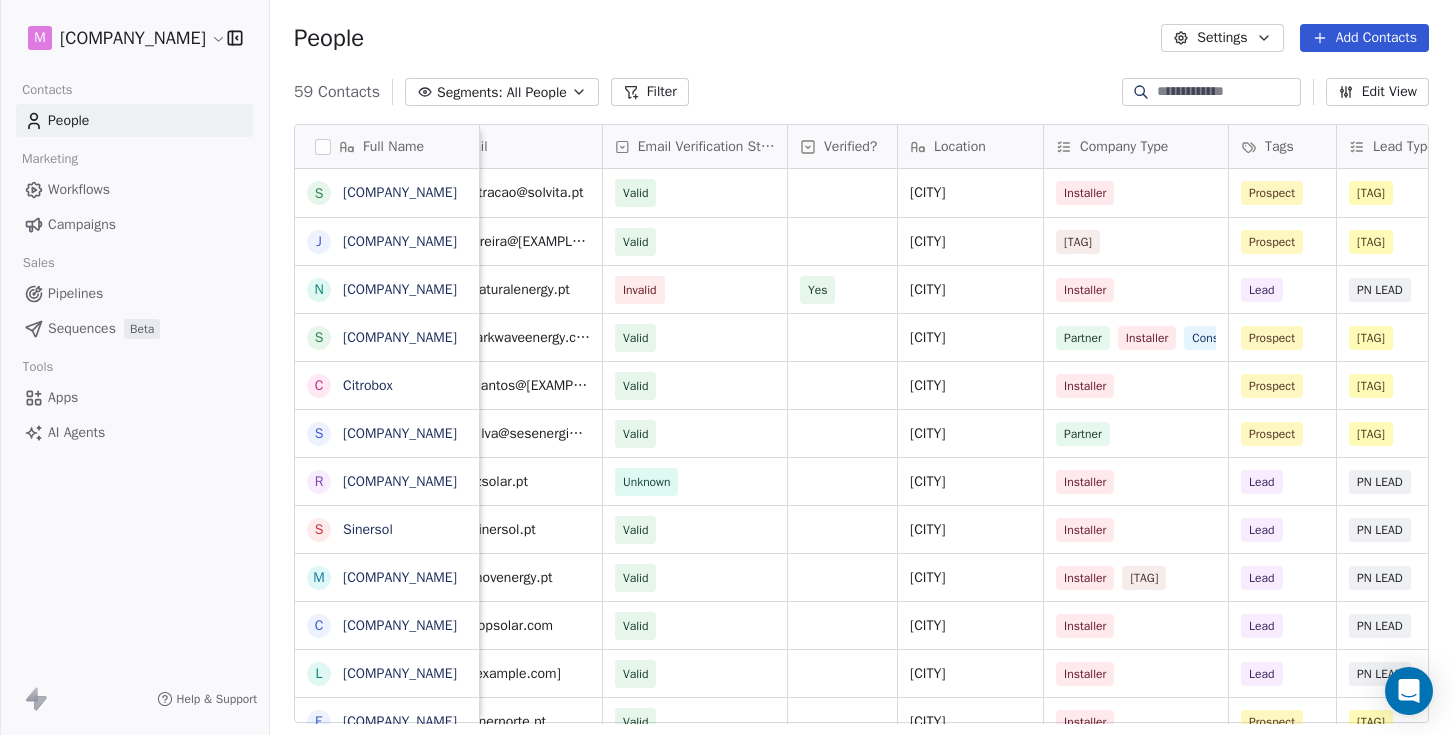 scroll, scrollTop: 0, scrollLeft: 0, axis: both 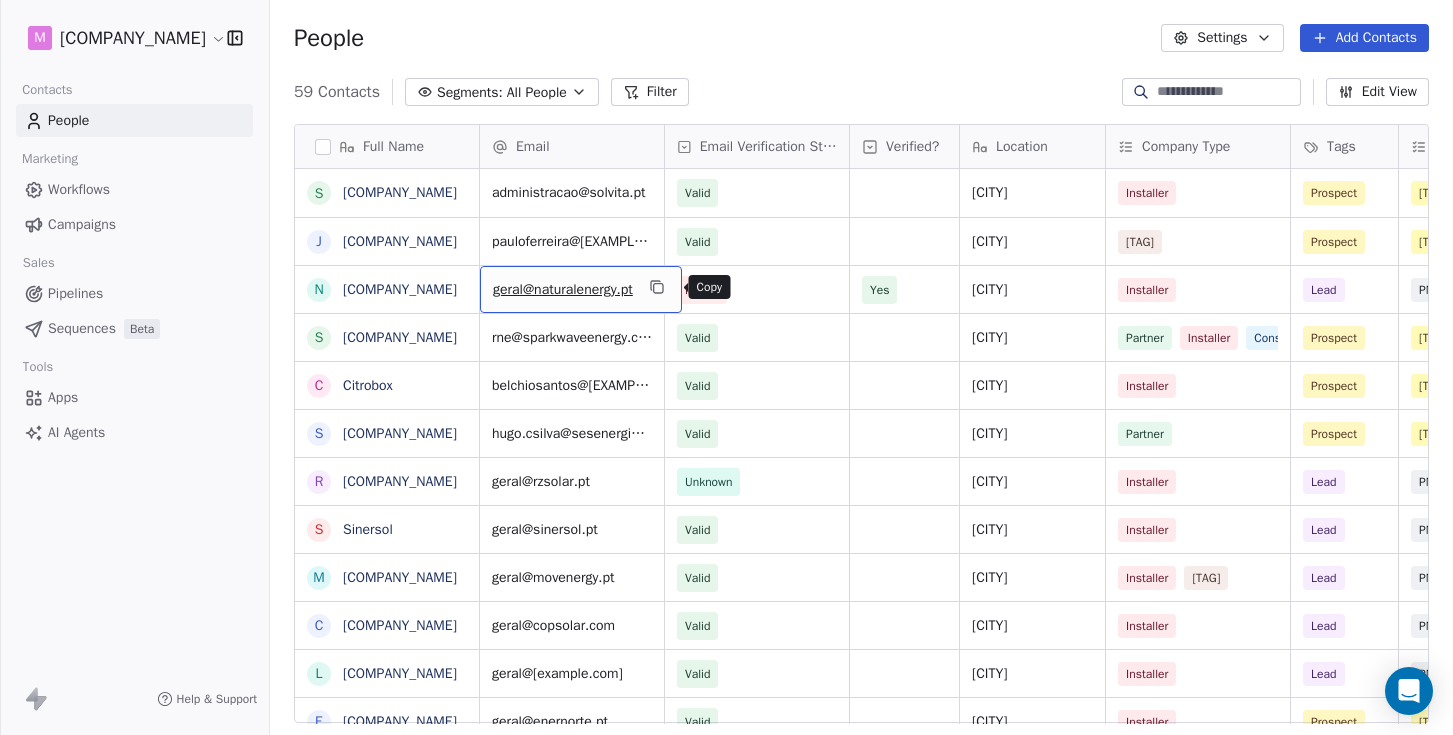 click 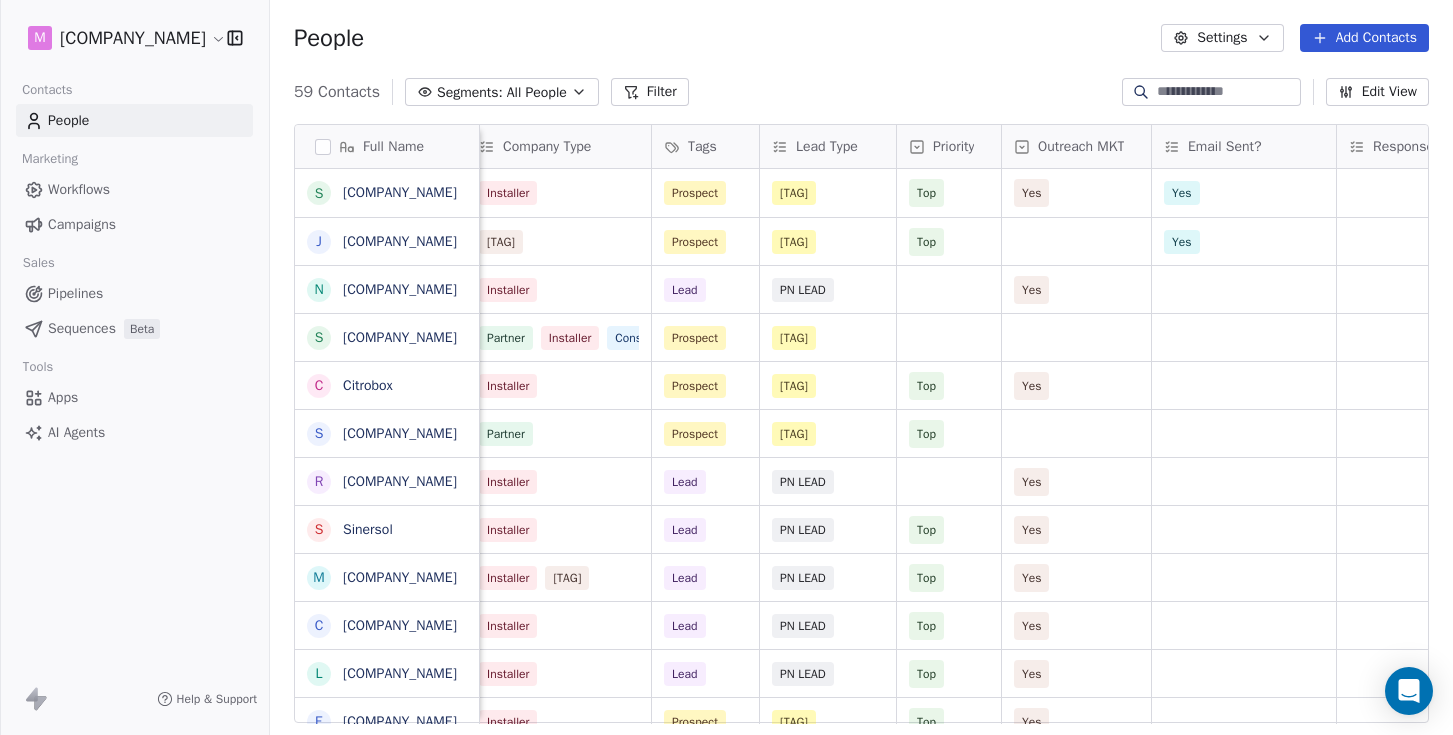 scroll, scrollTop: 0, scrollLeft: 781, axis: horizontal 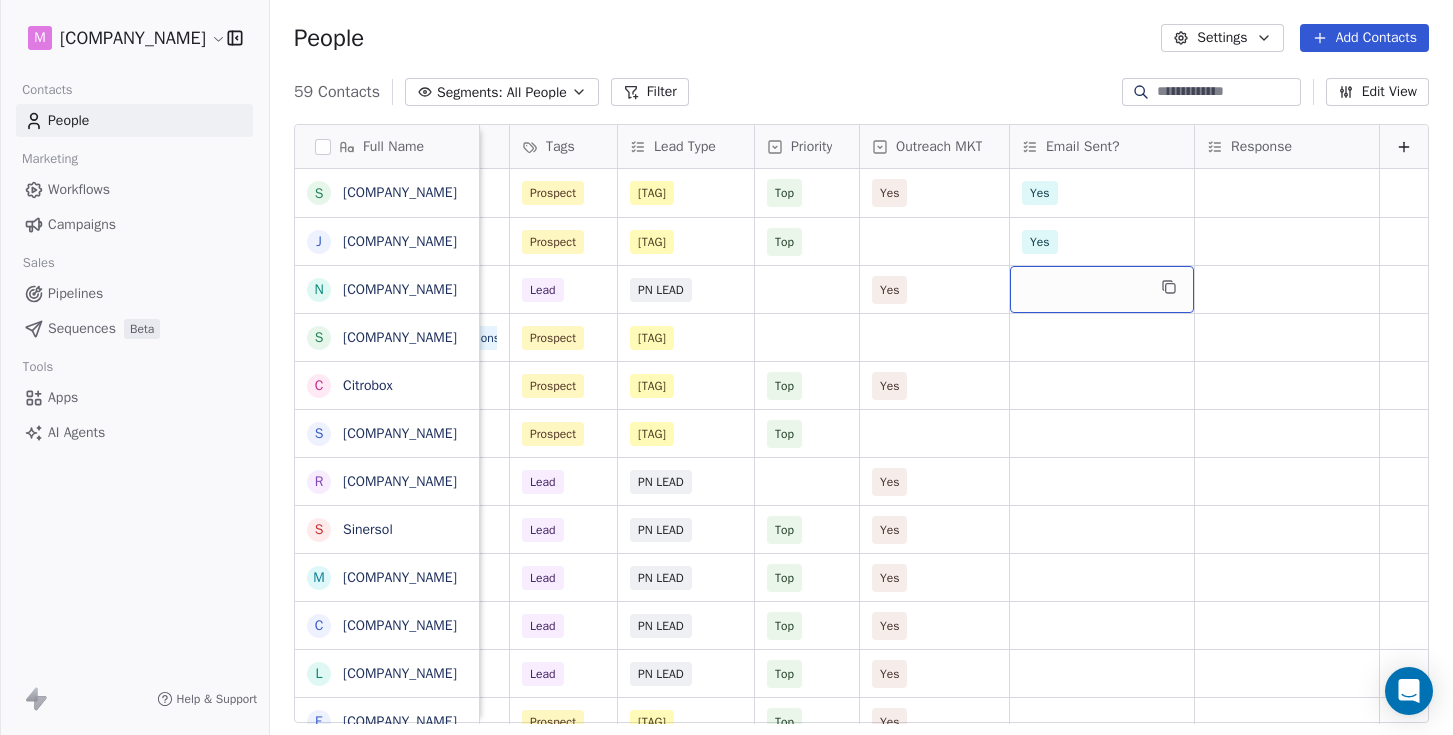 click at bounding box center [1102, 289] 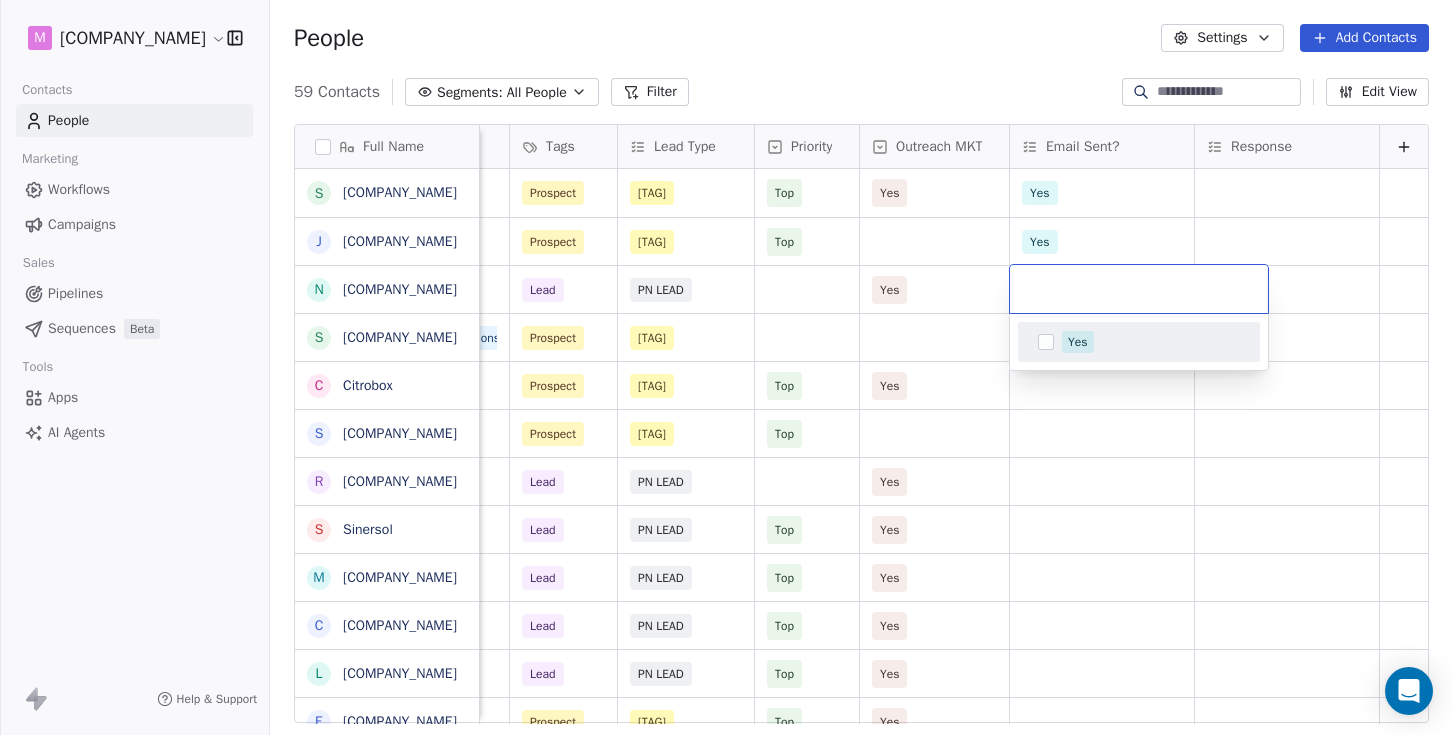 click at bounding box center [1046, 342] 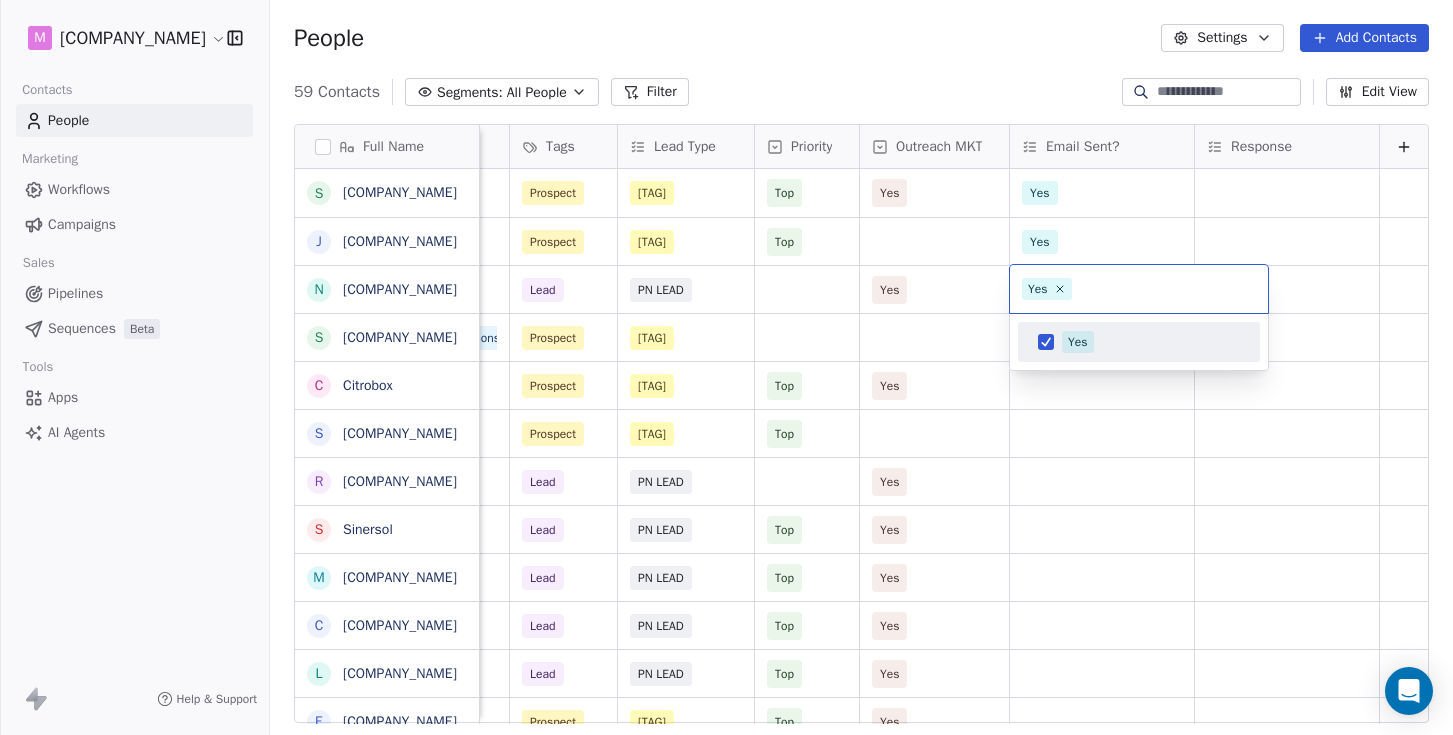 click on "[COMPANY_NAME] Contacts People Marketing Workflows Campaigns Sales Pipelines Sequences Beta Tools Apps AI Agents Help & Support People Settings Add Contacts 59 Contacts Segments: All People Filter Edit View Tag Add to Sequence Export Full Name S Solvita J JMM Gonçalves N Natural Energy S Spark Wave Energy C Citrobox S SES Energia R RZ Solar S Sinersol M Move Energy C COP Solar L LUZ VERDE E ENERNORTE T Templar Luz B BricoVitor R RECSAL K KL Clima C Circuitos Energy Solutions E ECO ENERGY F FG Energy B Blue Mind E EDS - Energy Drawing System C Carlo Gavazzi Y Yahdomo B Bluerophill S SS Energy P Power SCS O Objectivo Verde S SoftProton T TEST M MAIA ENERGIA R RENOVACAPITAL C CCBS Energia Email Verification Status Verified? Location Company Type Tags Lead Type Priority Outreach MKT Email Sent? Response Valid [CITY] Installer Prospect PN Contact Top Yes Yes Valid [CITY] Reseller Prospect PN Contact Top Yes Invalid Yes [CITY] Installer Lead PN LEAD Yes Valid [CITY] Partner" at bounding box center [726, 367] 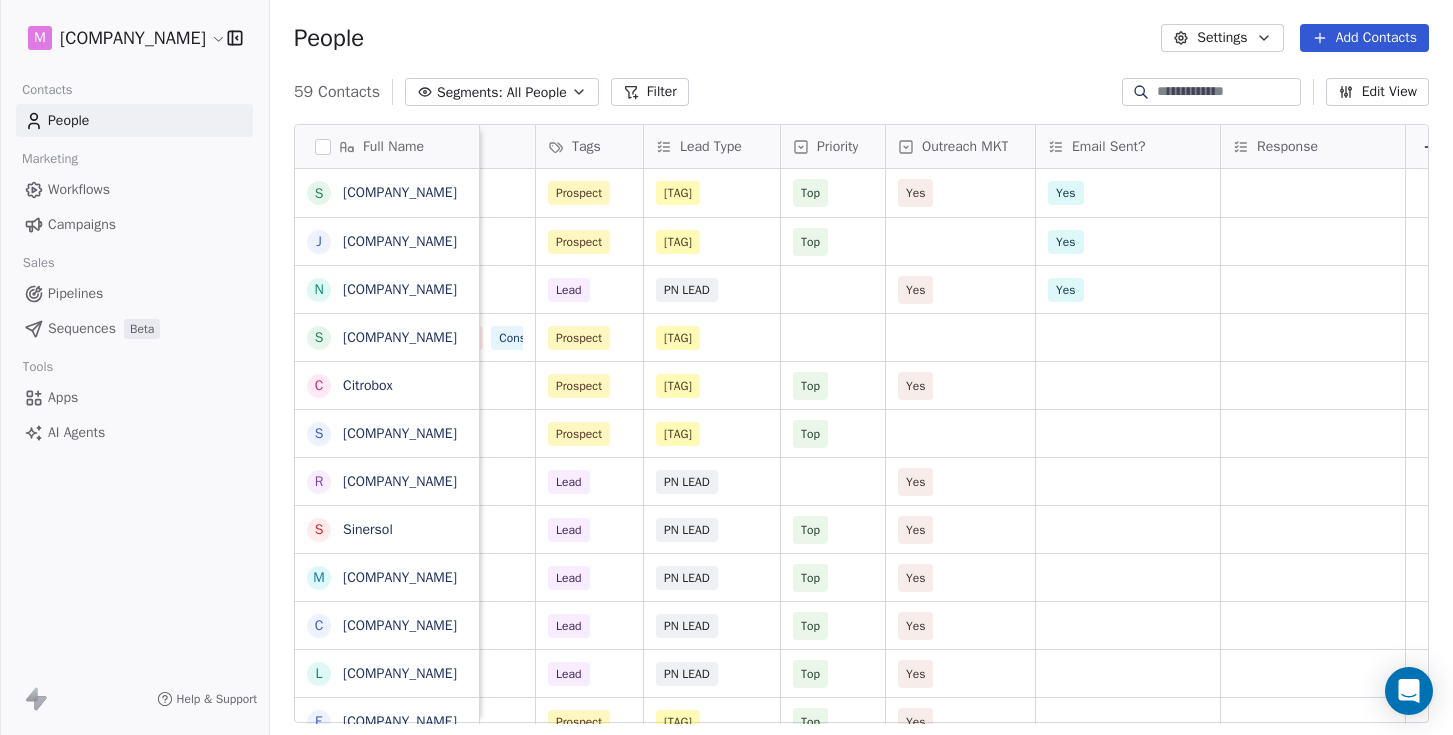 scroll, scrollTop: 0, scrollLeft: 748, axis: horizontal 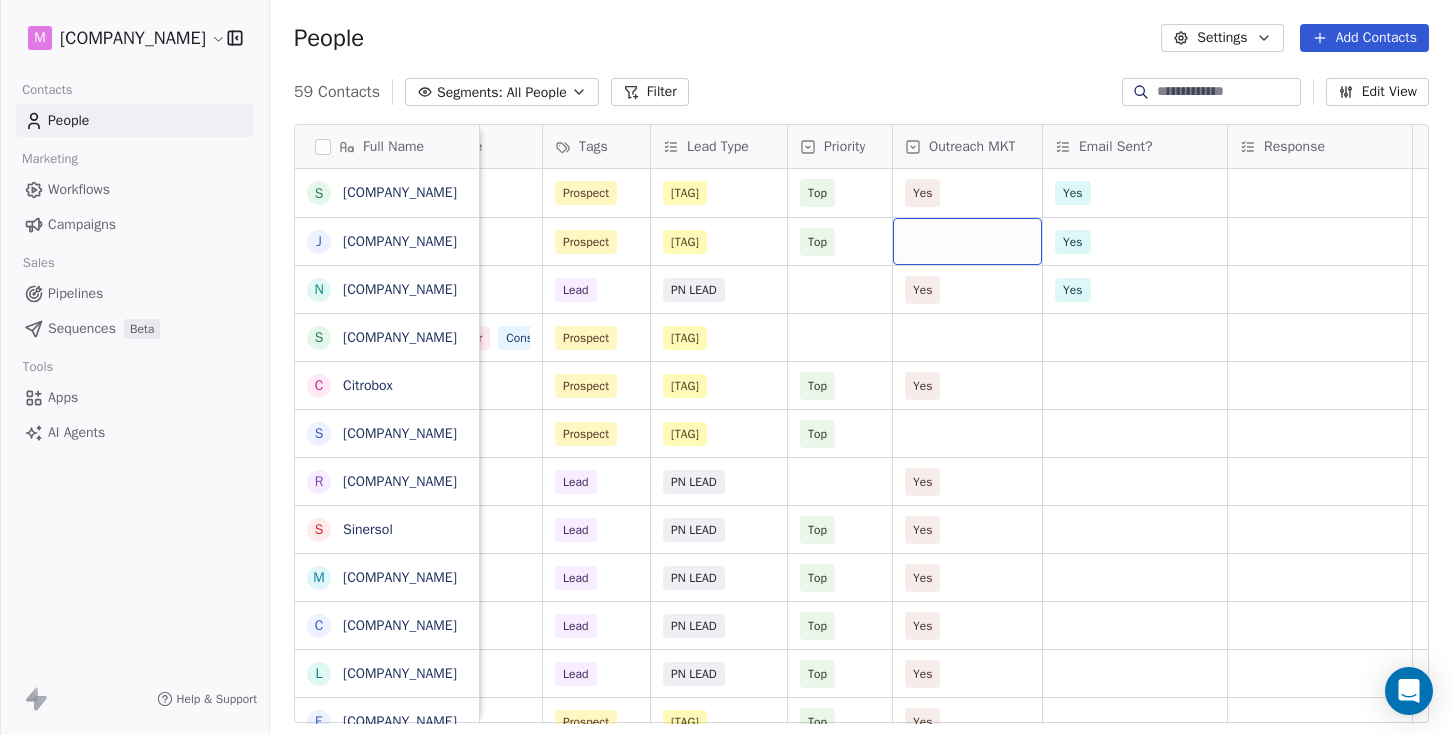 click at bounding box center (967, 241) 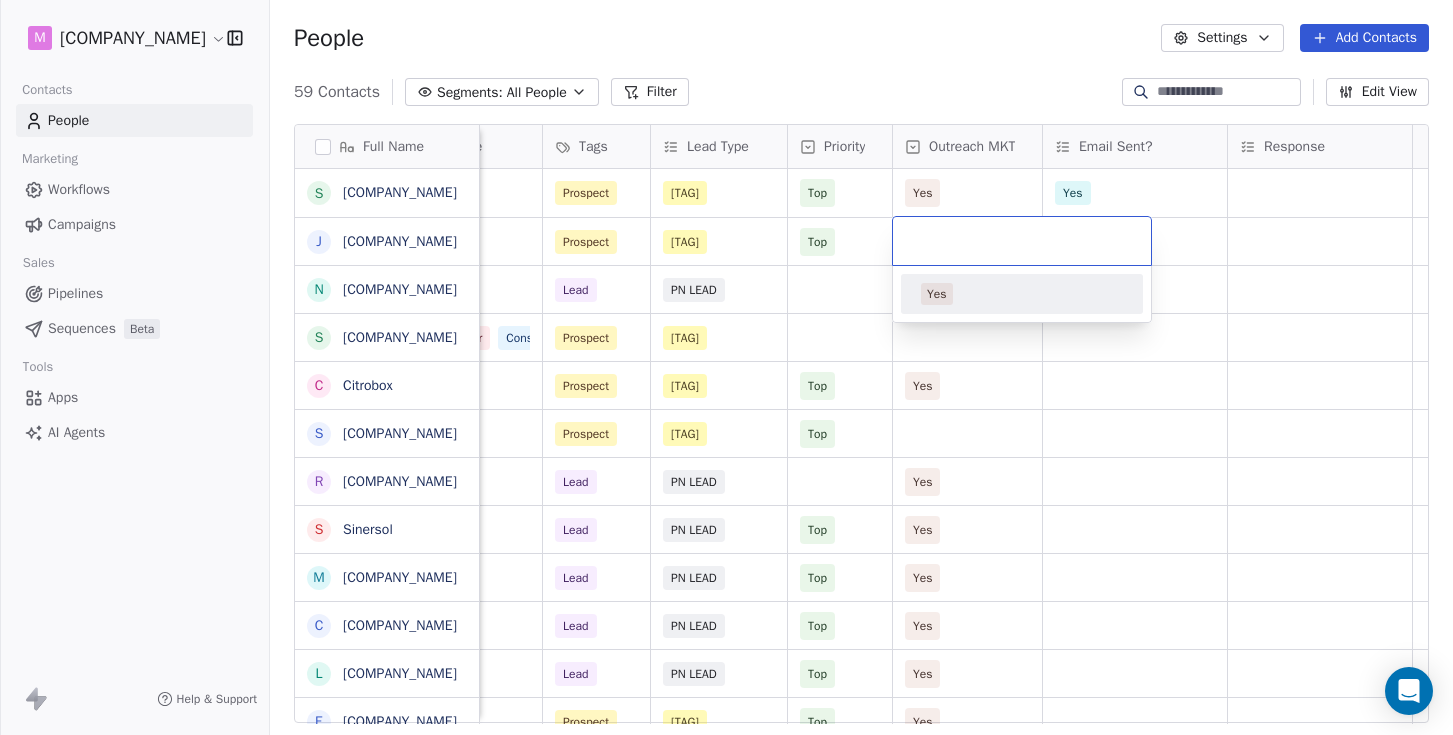click on "Yes" at bounding box center [937, 294] 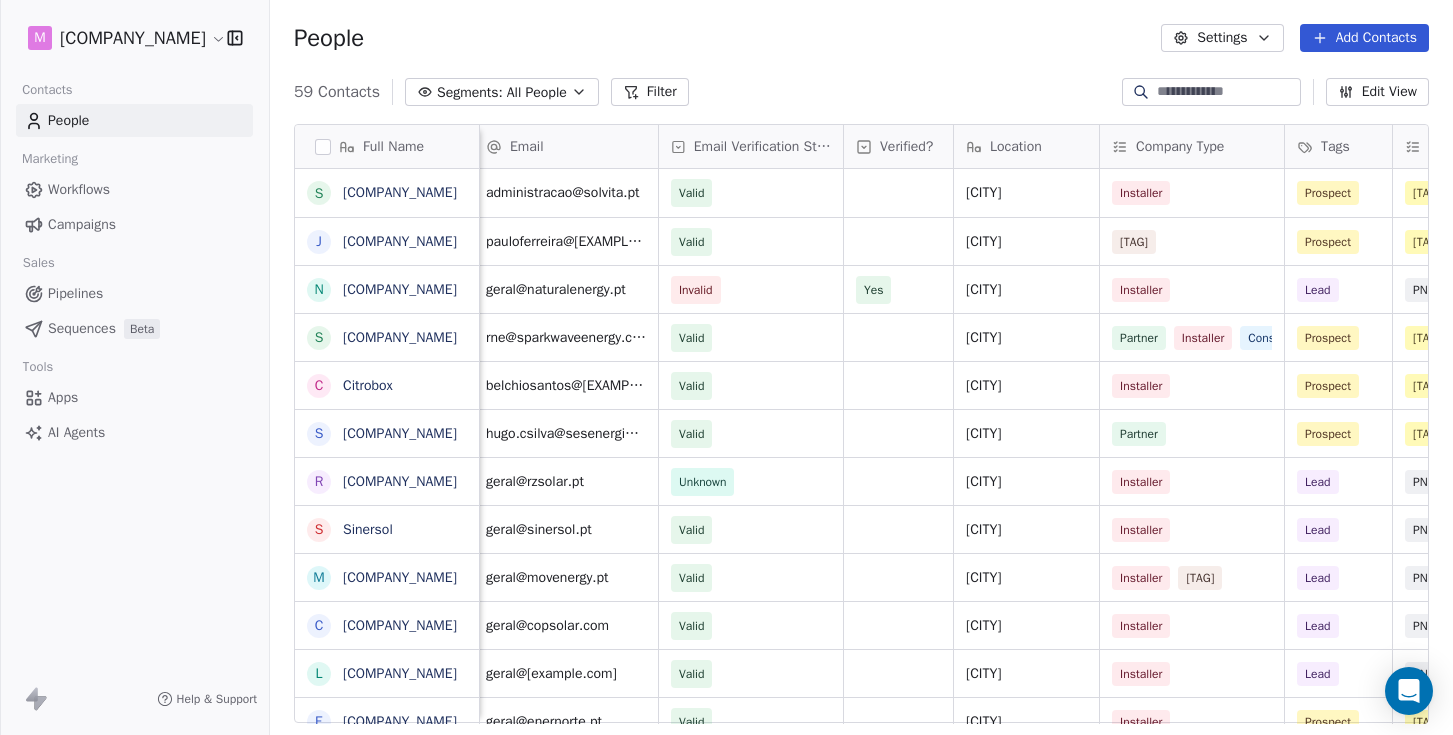 scroll, scrollTop: 0, scrollLeft: 0, axis: both 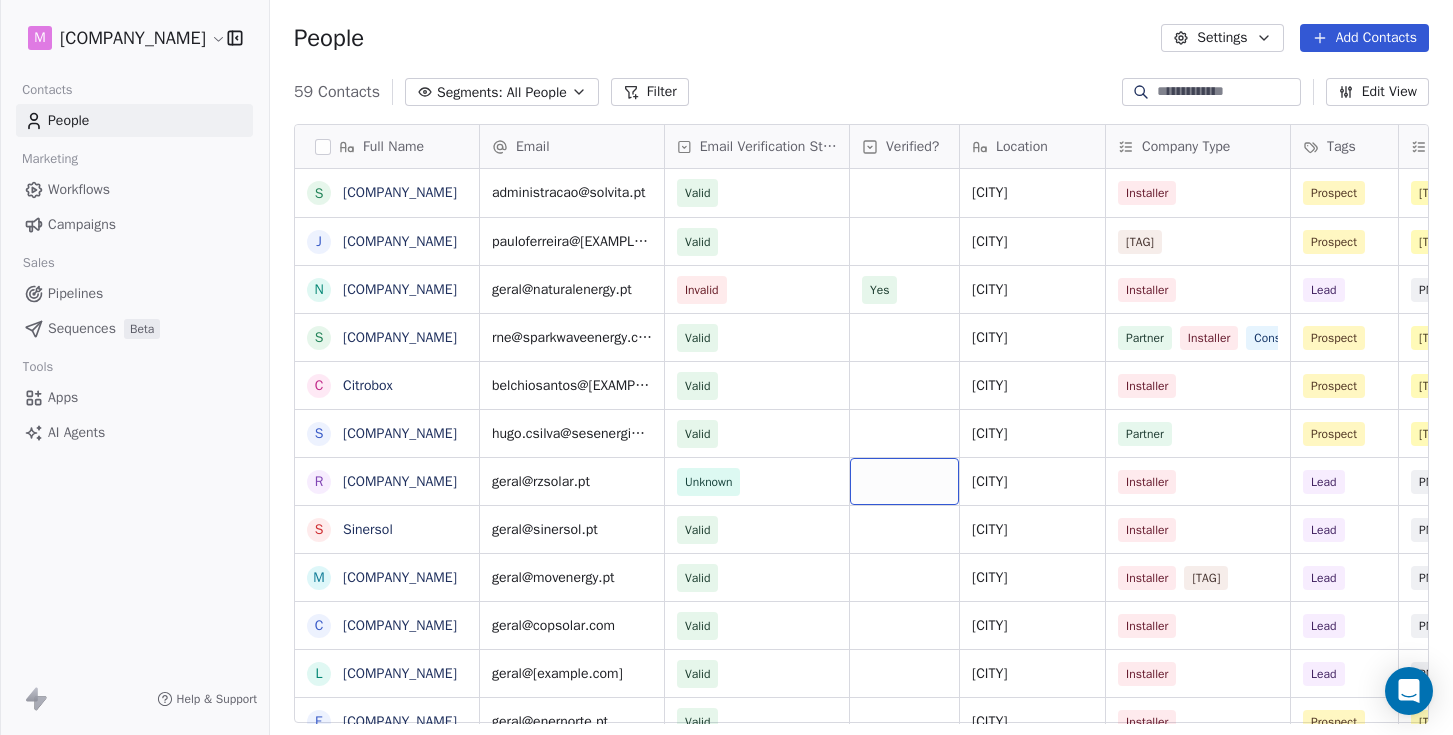 click at bounding box center (904, 481) 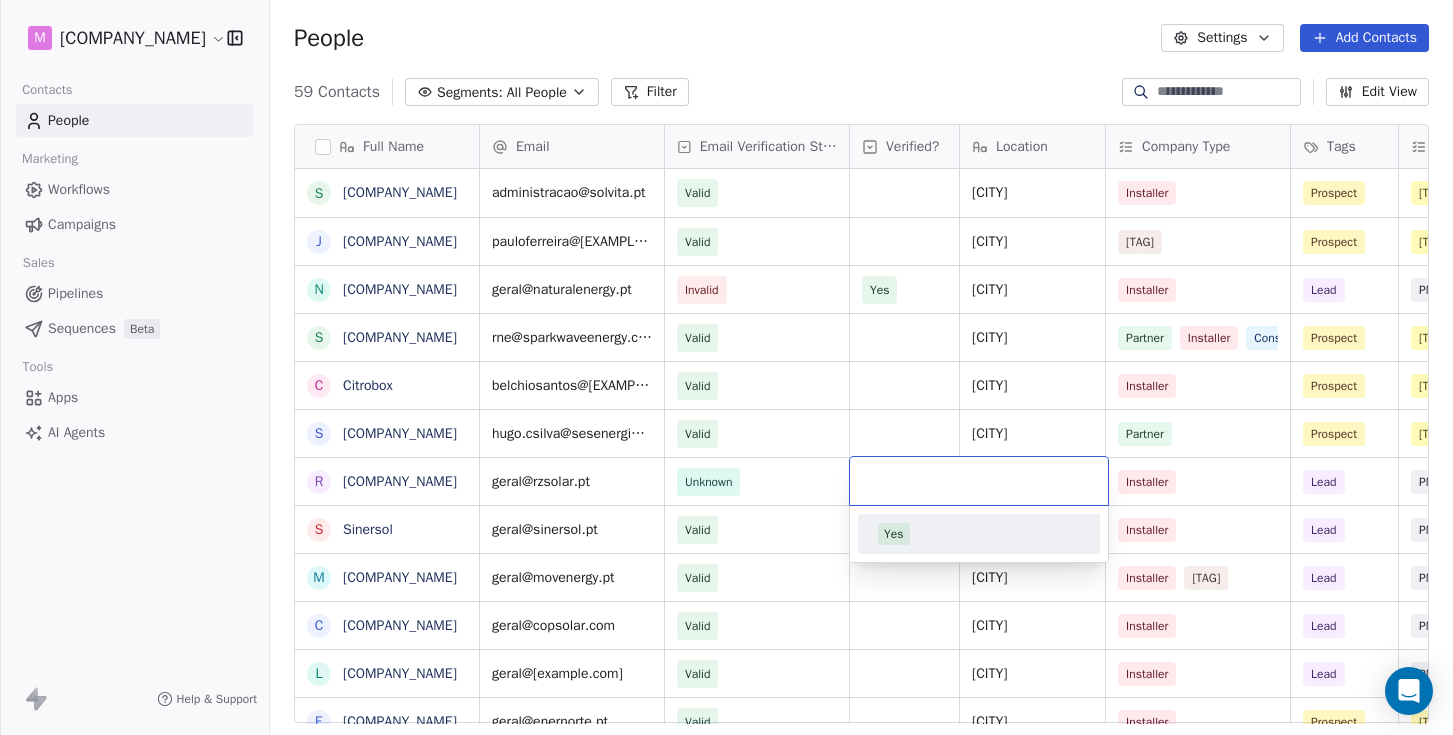 click on "Yes" at bounding box center (894, 534) 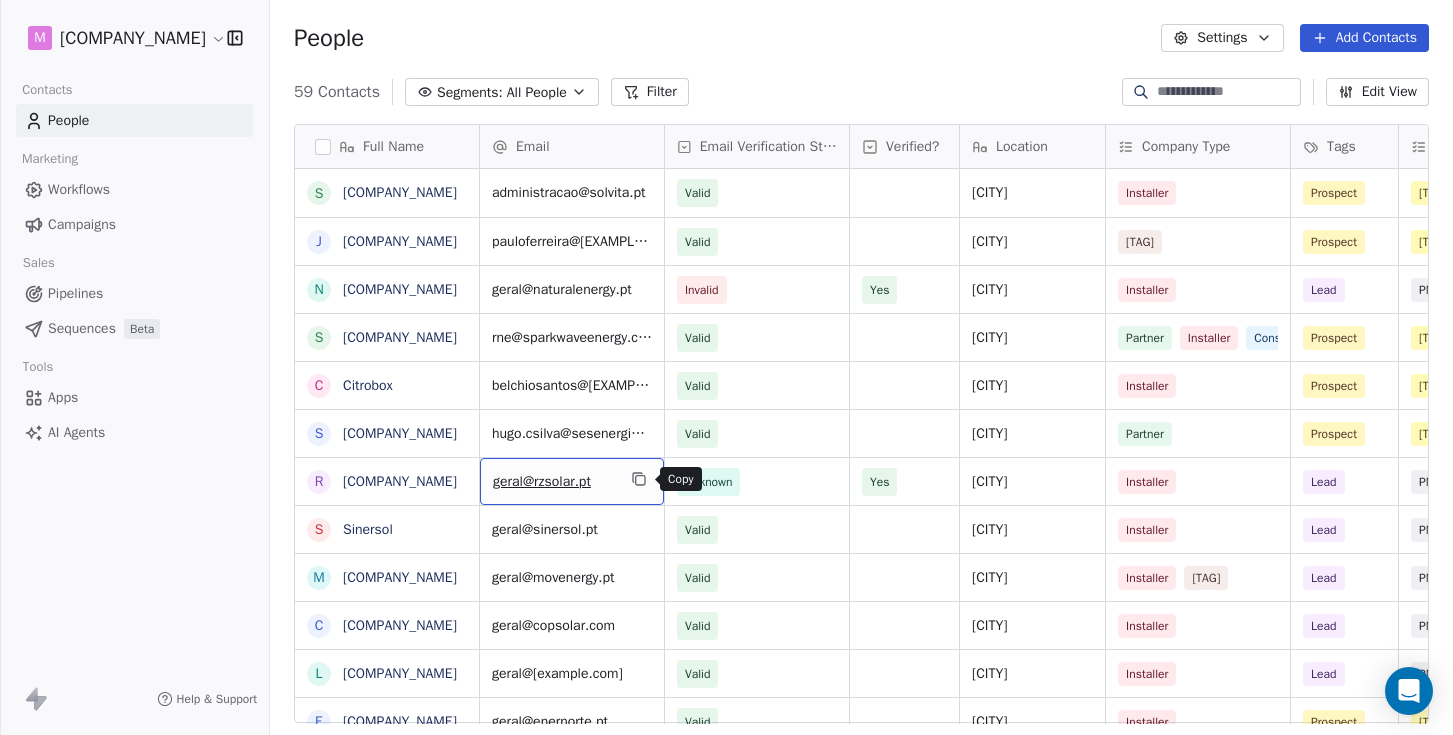 click 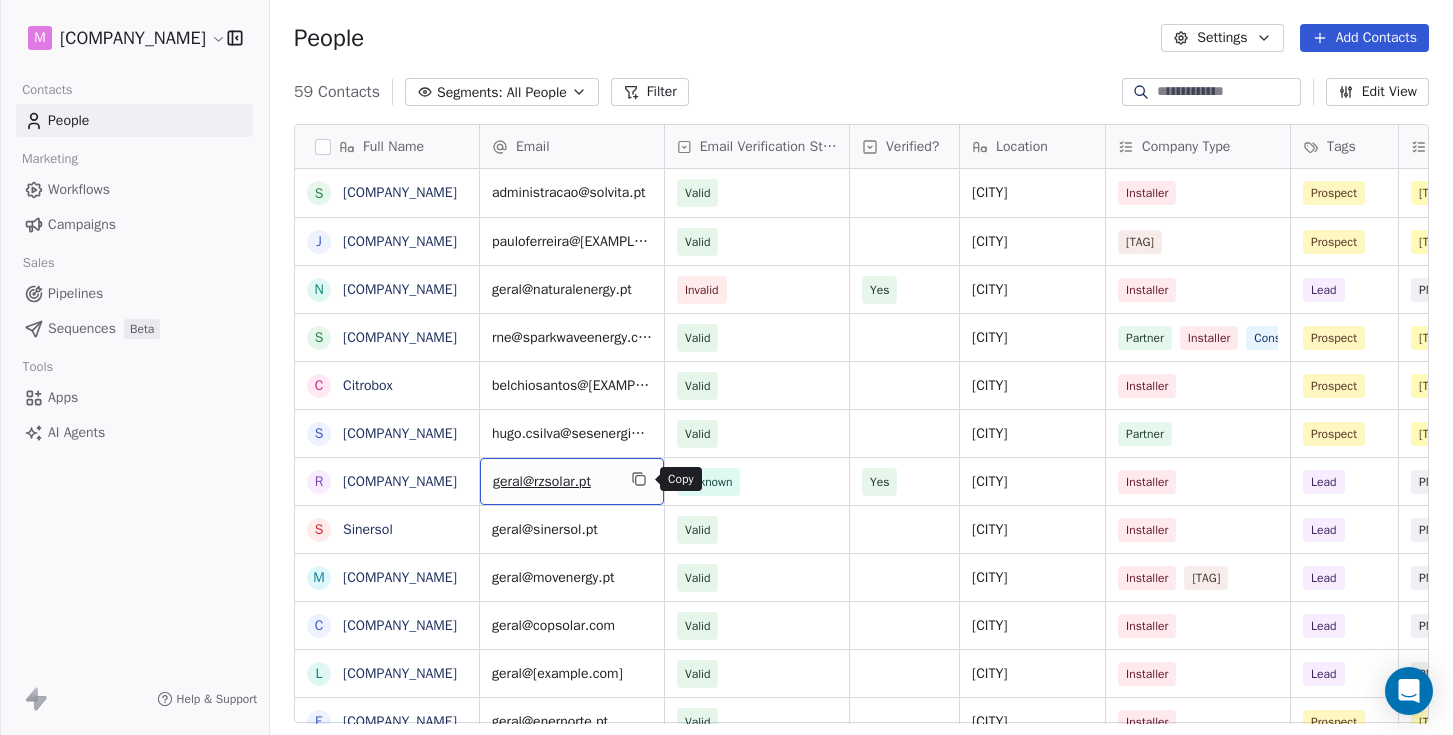 click 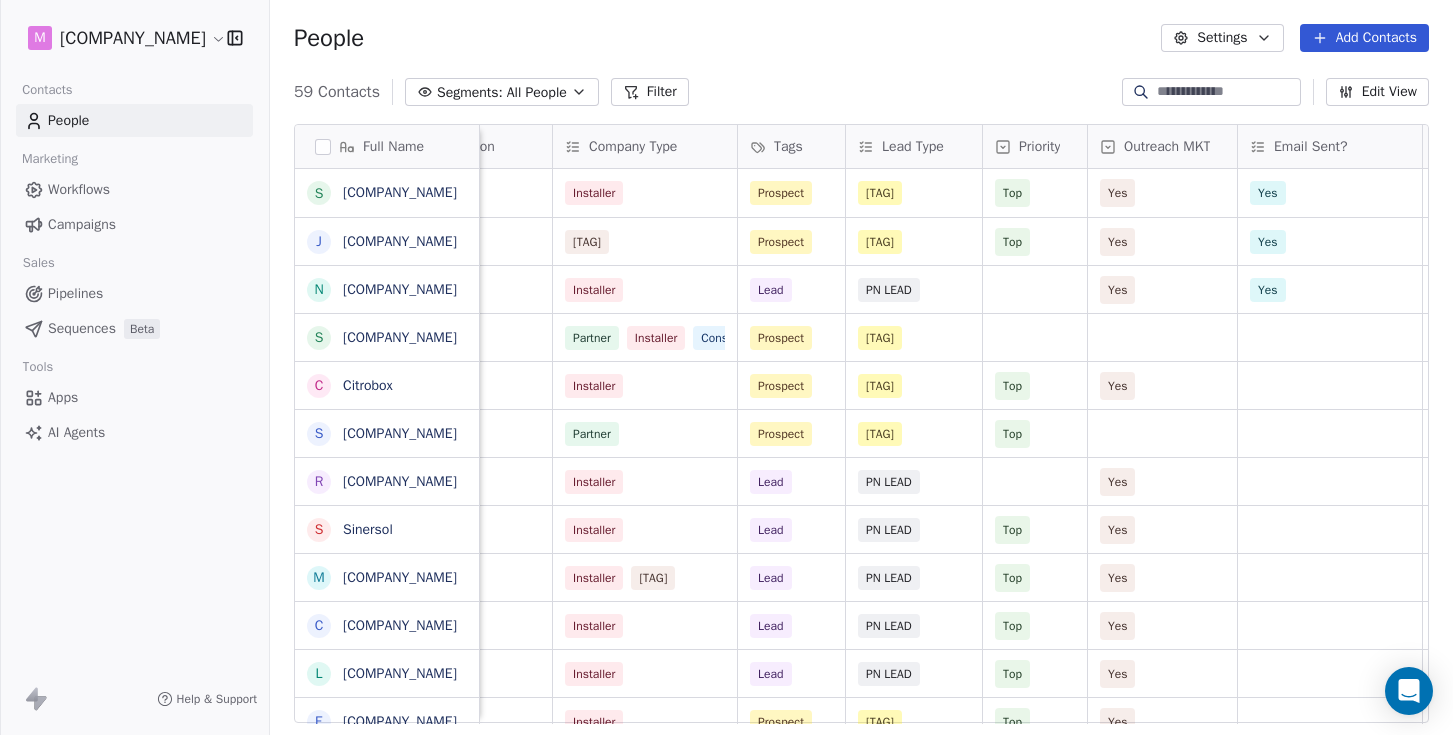 scroll, scrollTop: 0, scrollLeft: 572, axis: horizontal 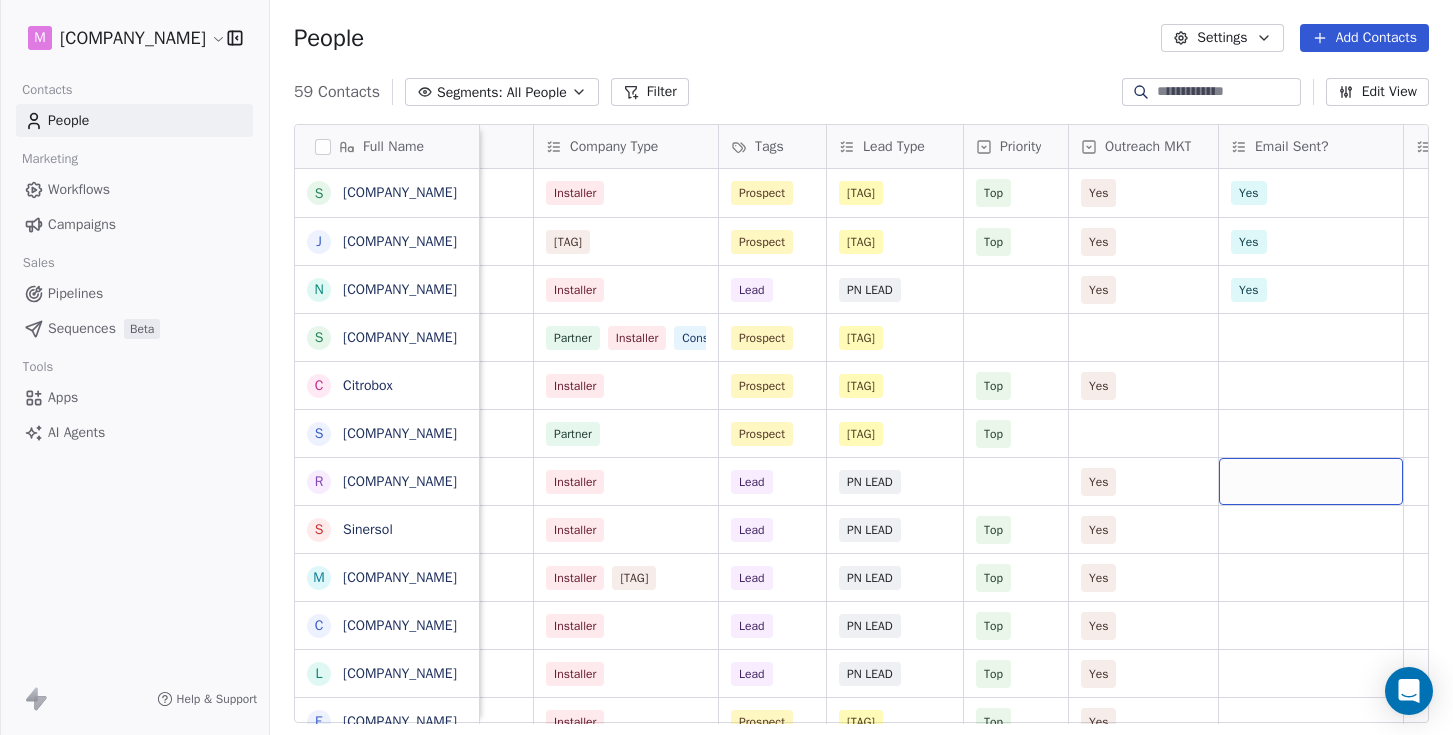 click at bounding box center [1311, 481] 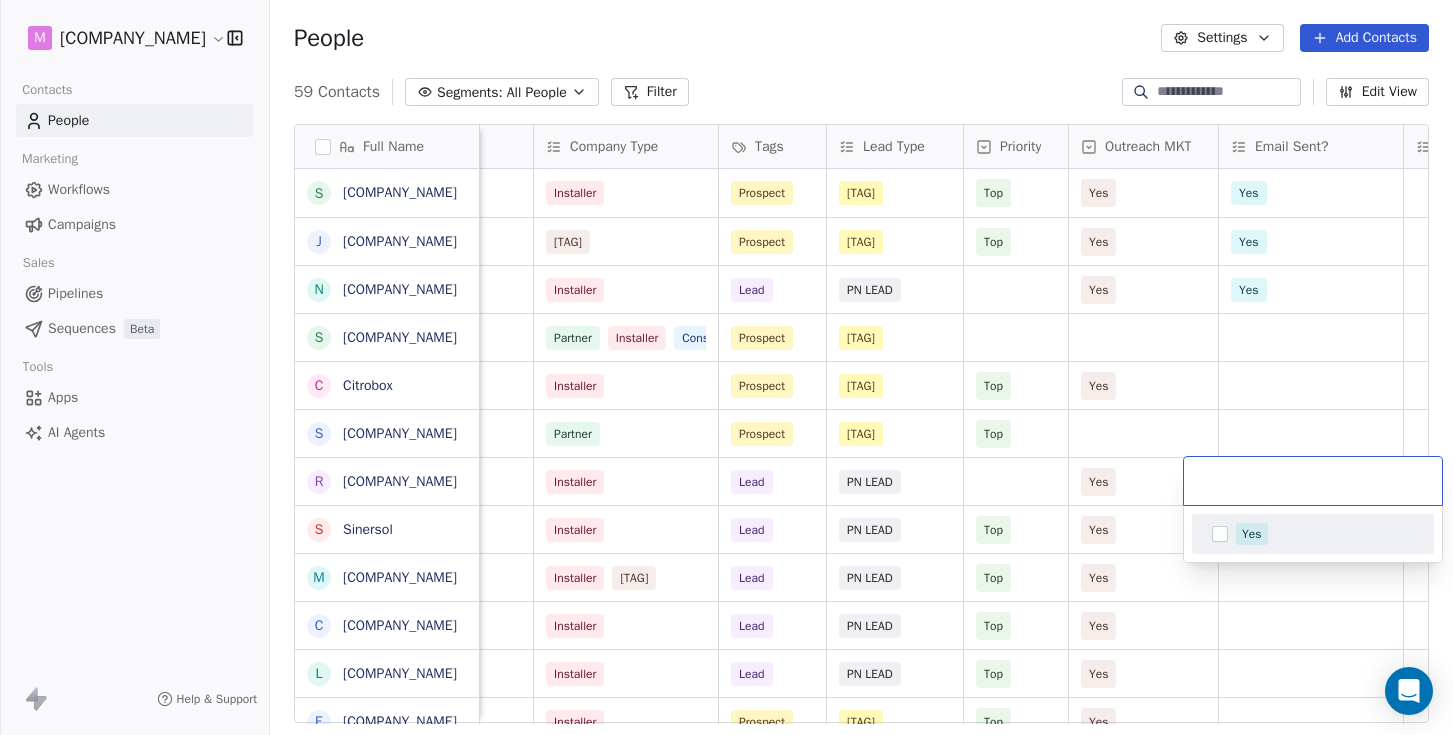 click on "Yes" at bounding box center (1252, 534) 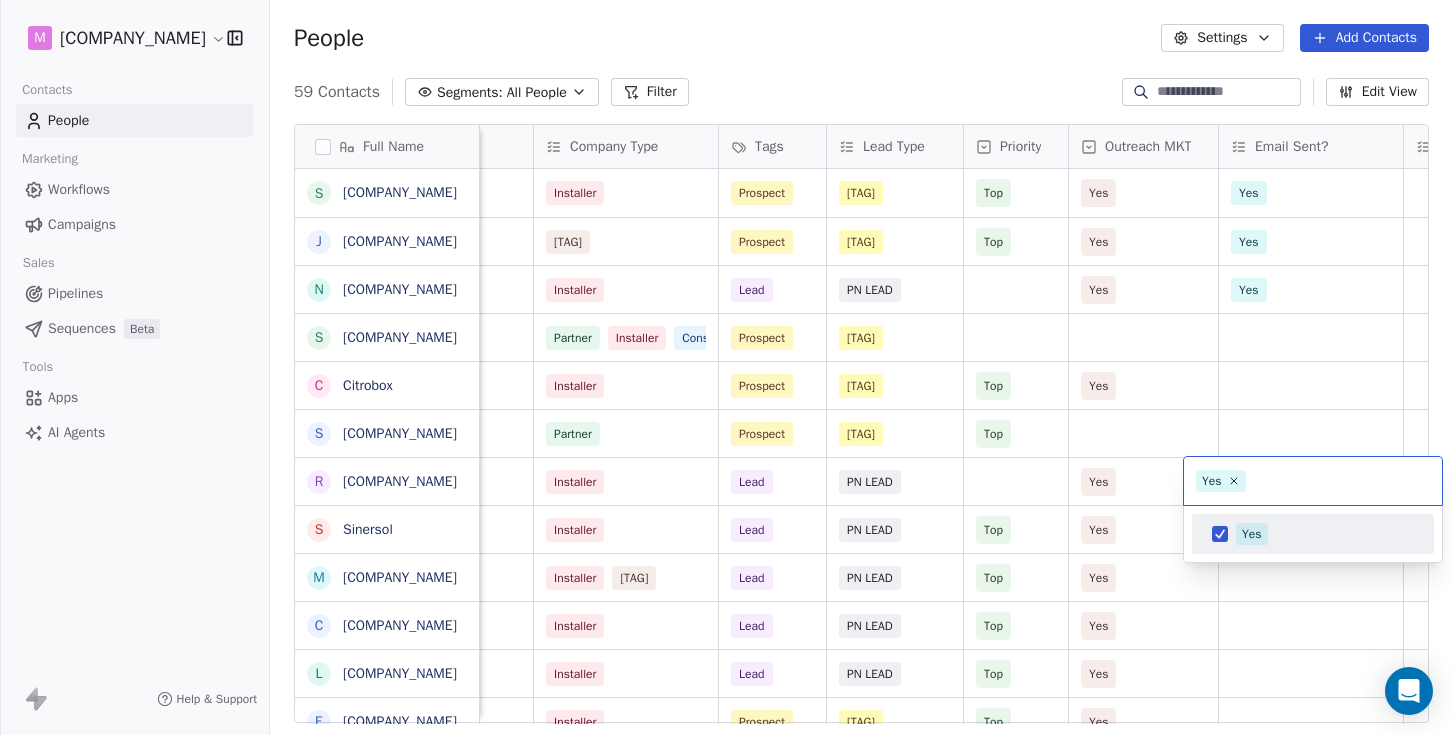 click on "[COMPANY_NAME] Contacts People Marketing Workflows Campaigns Sales Pipelines Sequences Beta Tools Apps AI Agents Help & Support People Settings Add Contacts 59 Contacts Segments: All People Filter Edit View Tag Add to Sequence Export Full Name S Solvita J JMM Gonçalves N Natural Energy S Spark Wave Energy C Citrobox S SES Energia R RZ Solar S Sinersol M Move Energy C COP Solar L LUZ VERDE E ENERNORTE T Templar Luz B BricoVitor R RECSAL K KL Clima C Circuitos Energy Solutions E ECO ENERGY F FG Energy B Blue Mind E EDS - Energy Drawing System C Carlo Gavazzi Y Yahdomo B Bluerophill S SS Energy P Power SCS O Objectivo Verde S SoftProton T TEST M MAIA ENERGIA R RENOVACAPITAL C CCBS Energia Email Email Verification Status Verified? Location Company Type Tags Lead Type Priority Outreach MKT Email Sent? Response administracao@[example.com] Valid [CITY] Installer Prospect PN Contact Top Yes Yes pauloferreira@[example.com] Valid [CITY] Reseller Prospect PN Contact Top Yes geral@[example.com] Invalid" at bounding box center [726, 367] 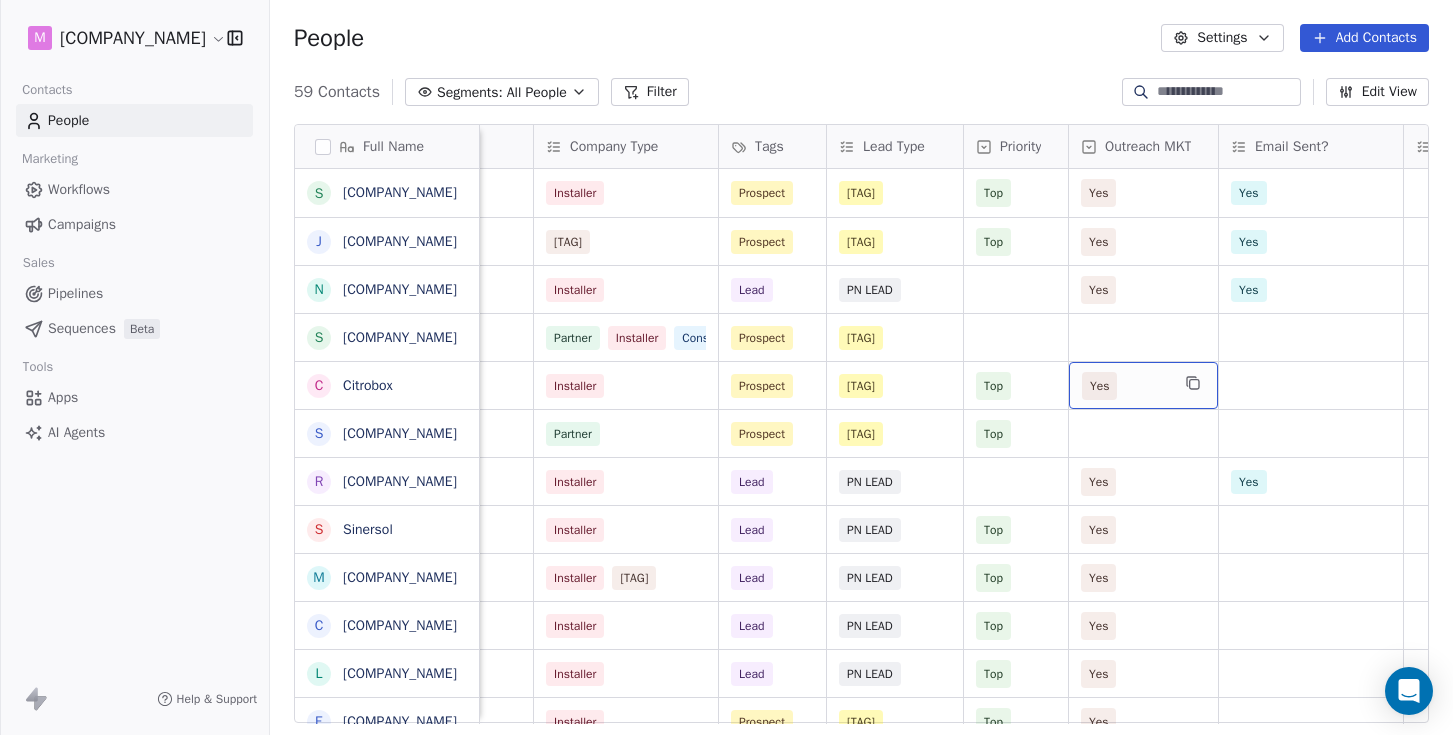 click on "Yes" at bounding box center (1125, 386) 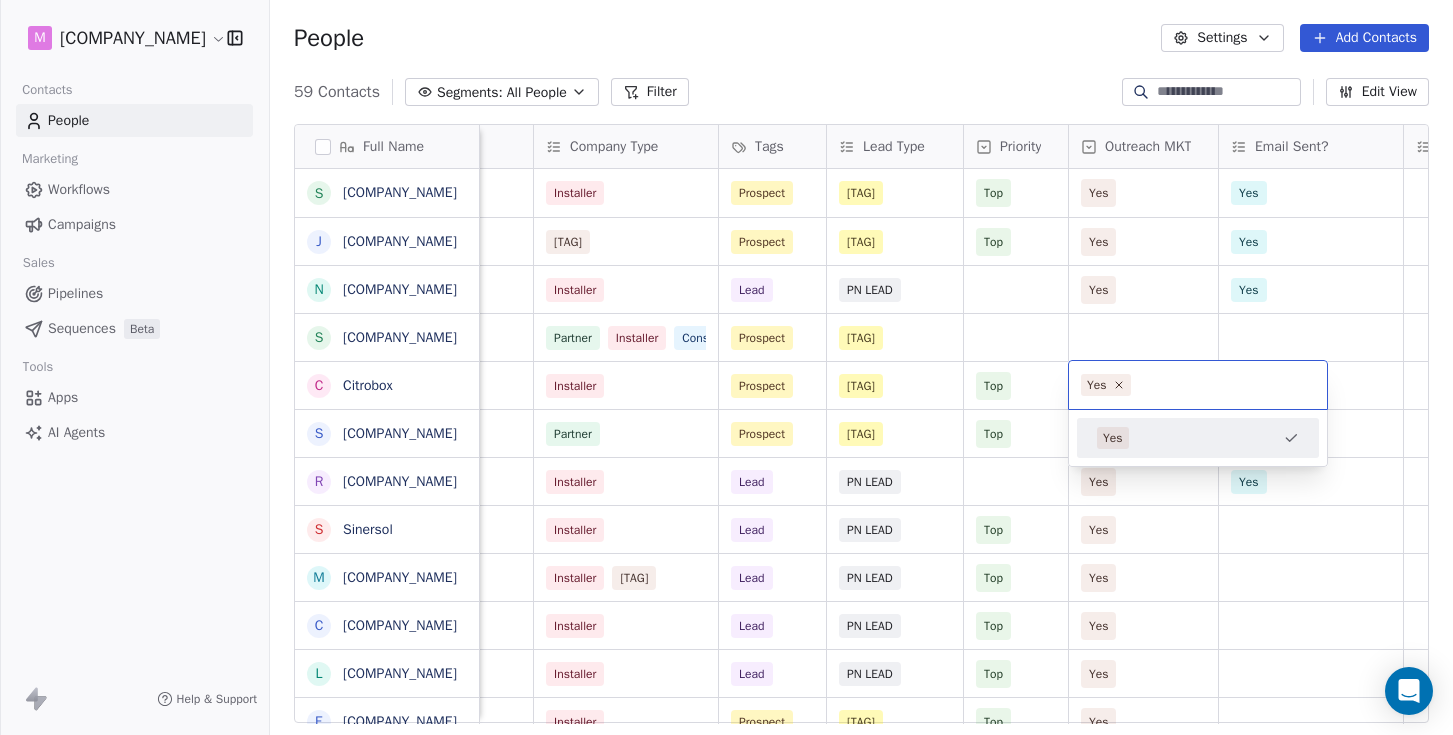 click on "Yes" at bounding box center [1186, 438] 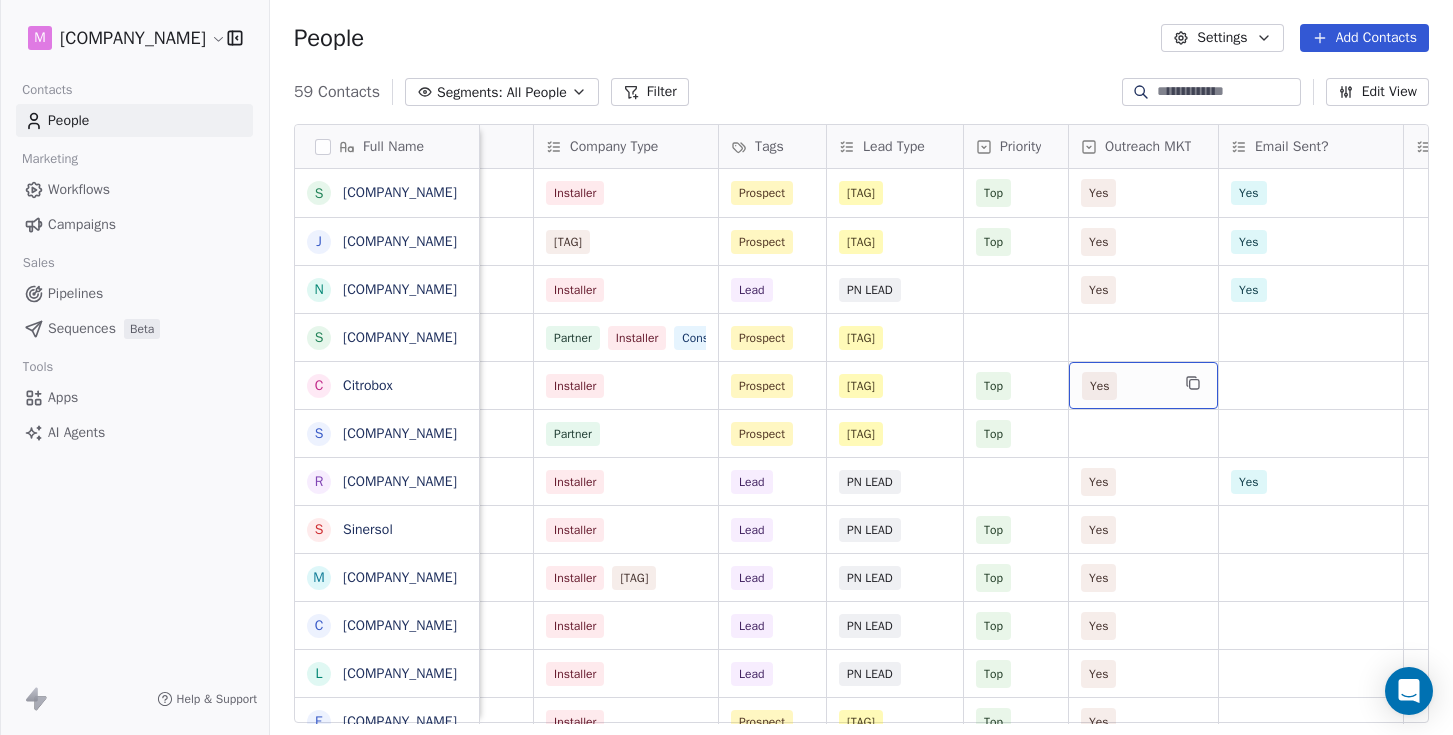 click on "Yes" at bounding box center (1125, 386) 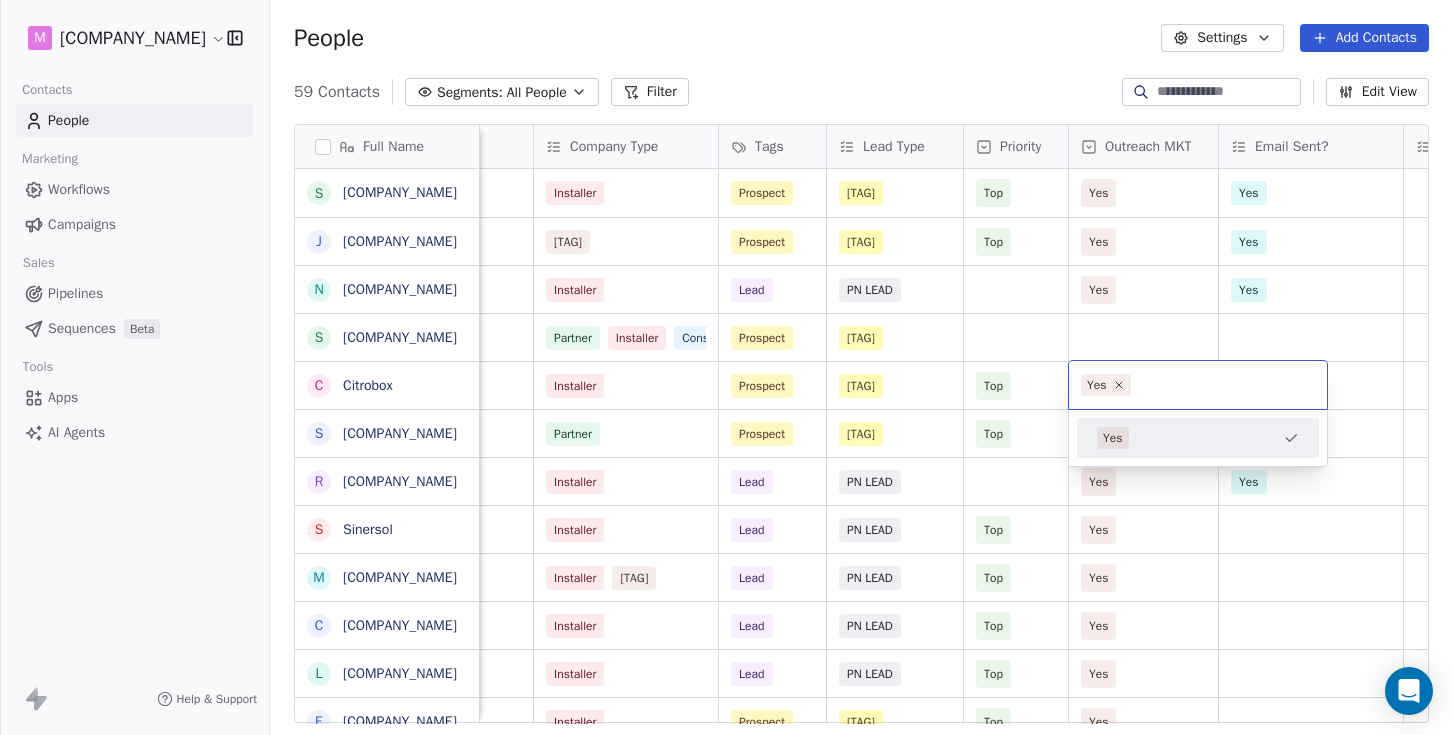 click on "Yes" at bounding box center [1113, 438] 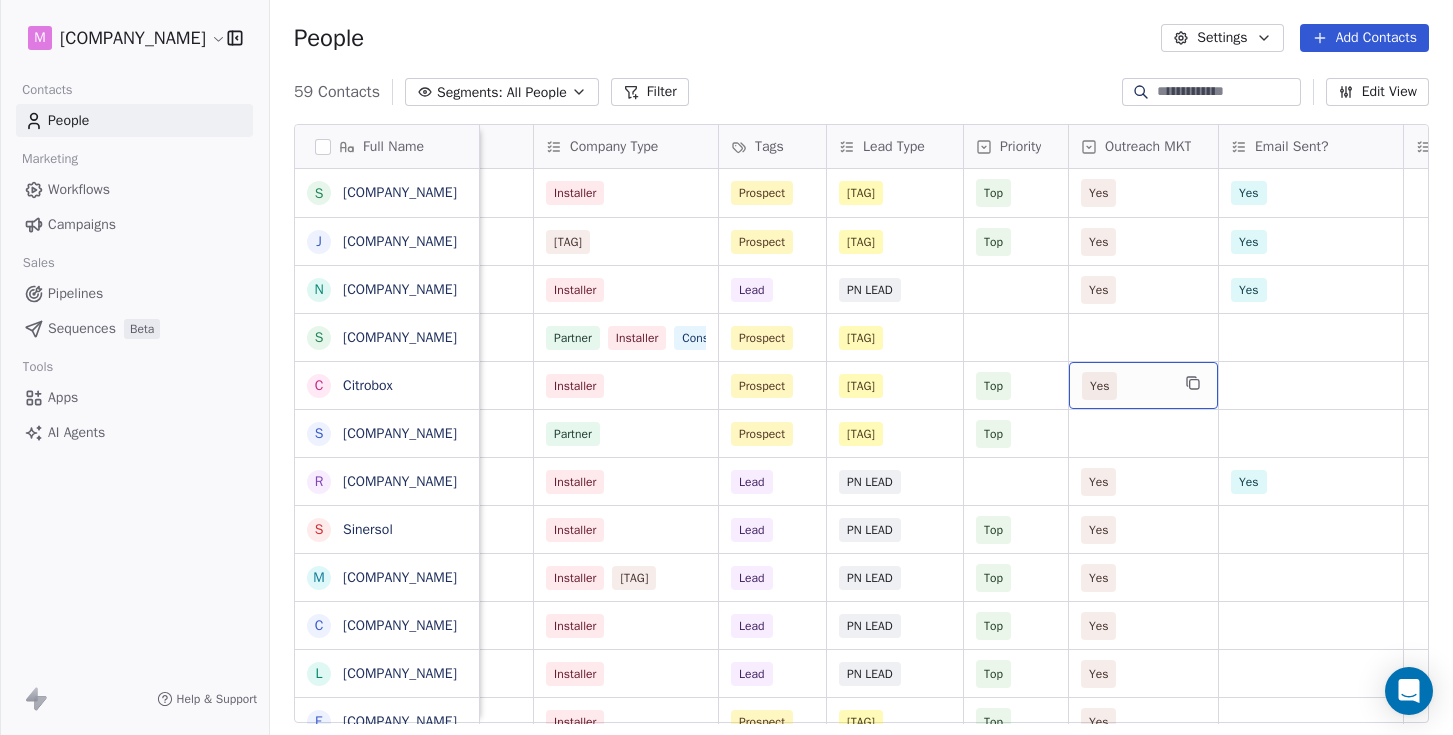 click on "Yes" at bounding box center (1125, 386) 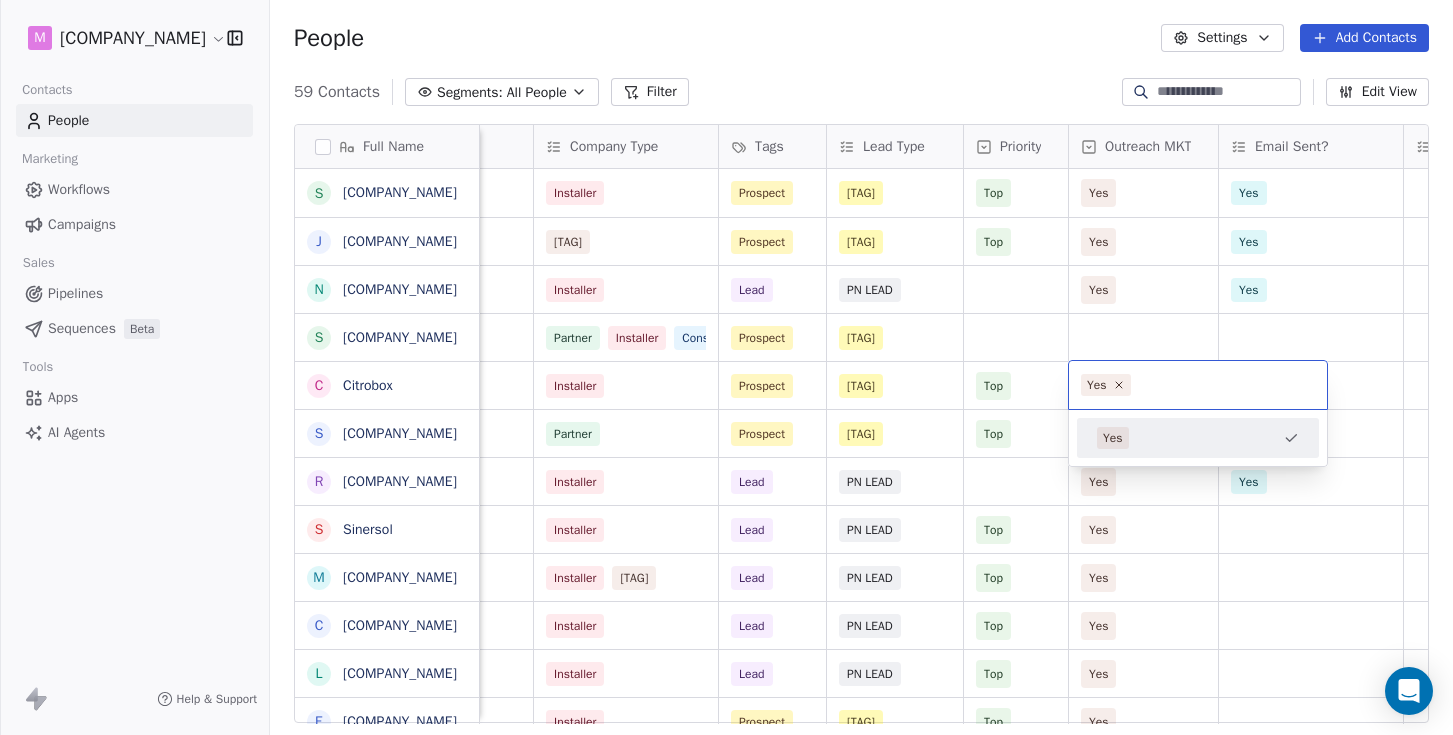 click on "Yes" at bounding box center [1106, 385] 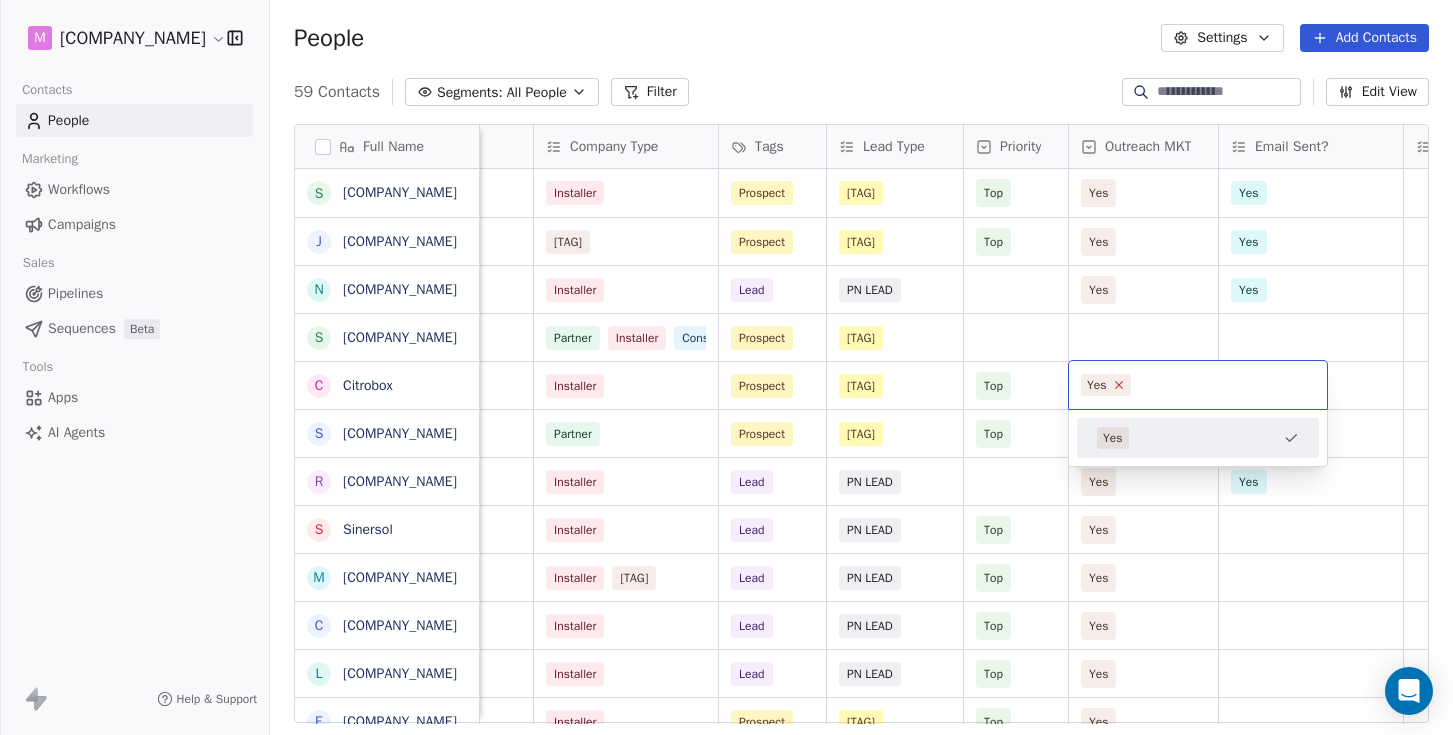 click 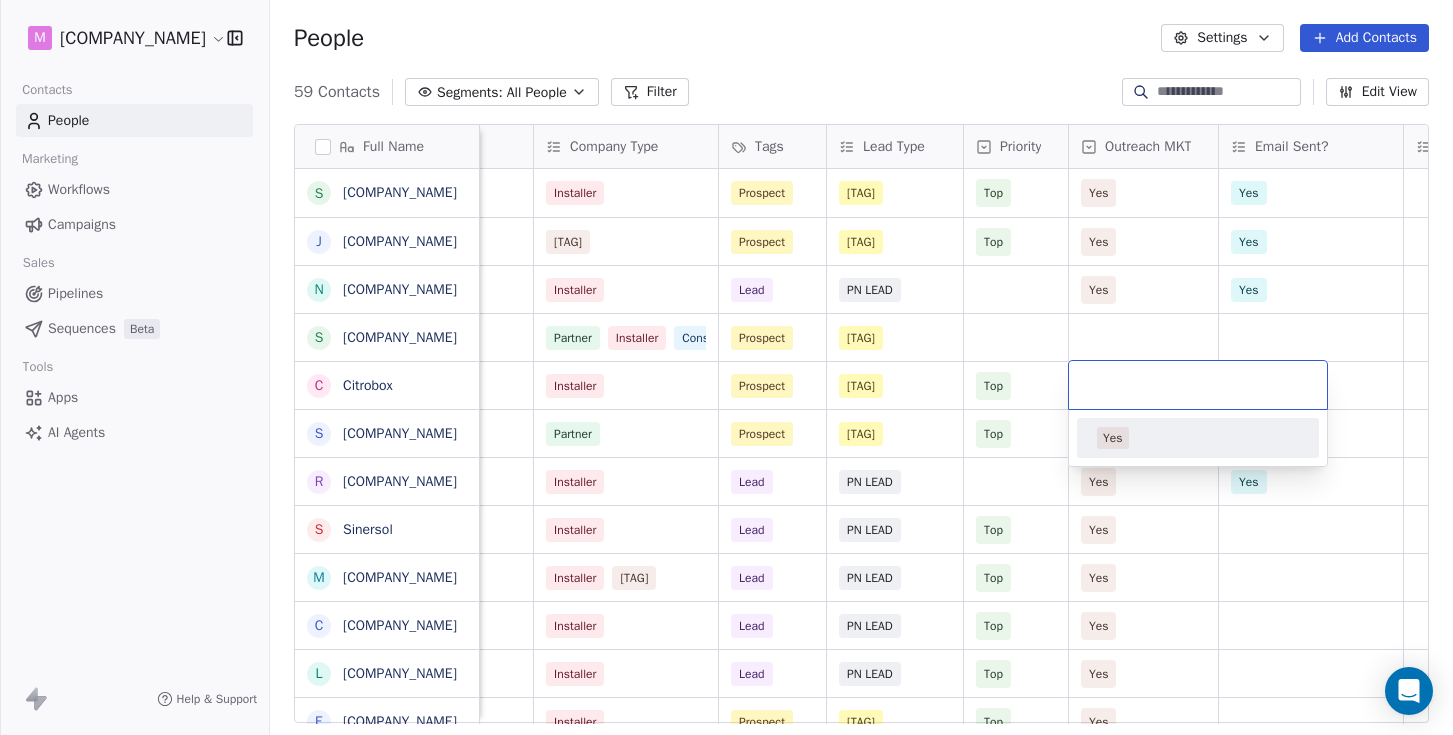 click on "[COMPANY_NAME] Contacts People Marketing Workflows Campaigns Sales Pipelines Sequences Beta Tools Apps AI Agents Help & Support People Settings Add Contacts 59 Contacts Segments: All People Filter Edit View Tag Add to Sequence Export Full Name S Solvita J JMM Gonçalves N Natural Energy S Spark Wave Energy C Citrobox S SES Energia R RZ Solar S Sinersol M Move Energy C COP Solar L LUZ VERDE E ENERNORTE T Templar Luz B BricoVitor R RECSAL K KL Clima C Circuitos Energy Solutions E ECO ENERGY F FG Energy B Blue Mind E EDS - Energy Drawing System C Carlo Gavazzi Y Yahdomo B Bluerophill S SS Energy P Power SCS O Objectivo Verde S SoftProton T TEST M MAIA ENERGIA R RENOVACAPITAL C CCBS Energia Email Email Verification Status Verified? Location Company Type Tags Lead Type Priority Outreach MKT Email Sent? Response administracao@[example.com] Valid [CITY] Installer Prospect PN Contact Top Yes Yes pauloferreira@[example.com] Valid [CITY] Reseller Prospect PN Contact Top Yes geral@[example.com] Invalid" at bounding box center [726, 367] 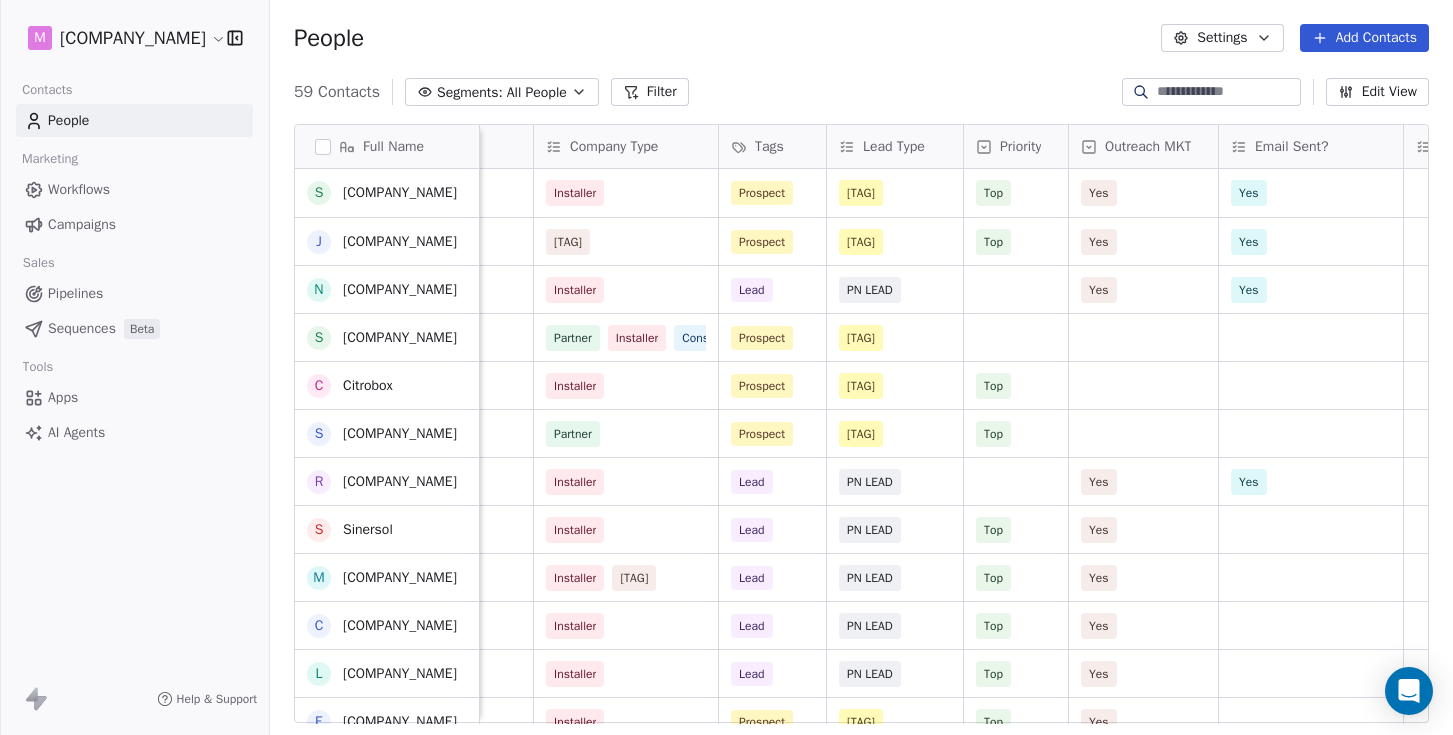 scroll, scrollTop: 0, scrollLeft: 0, axis: both 